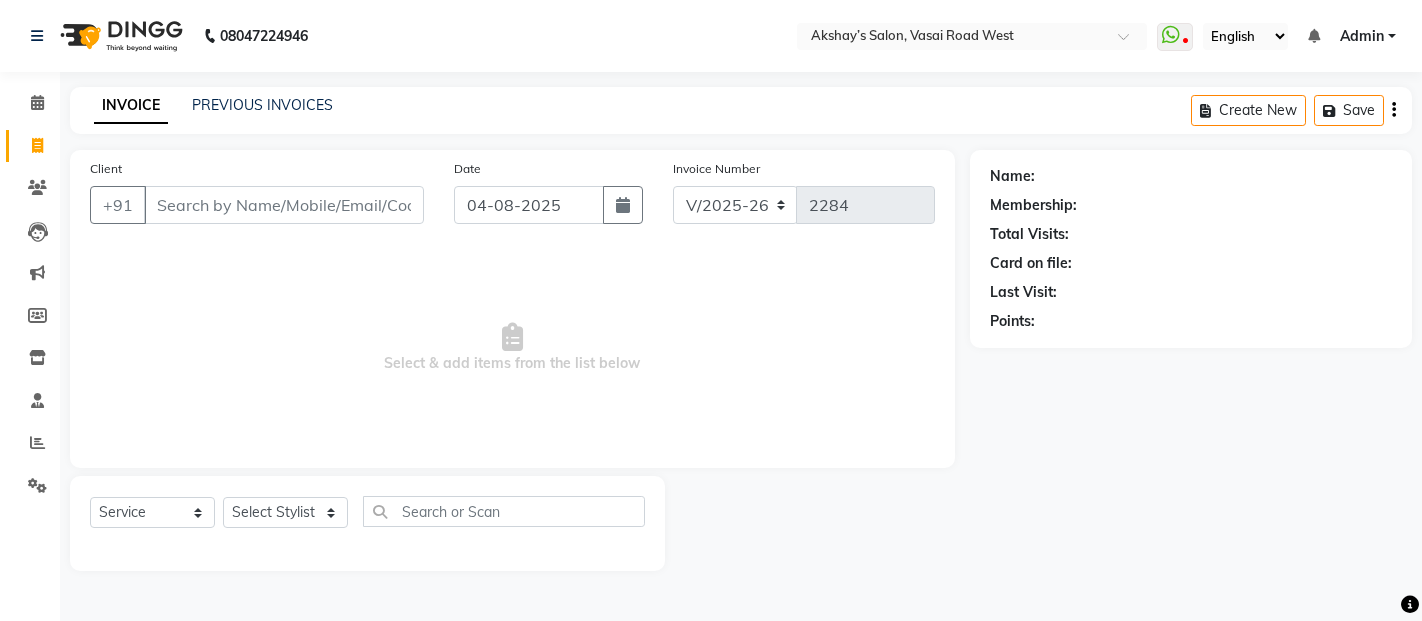 select on "5150" 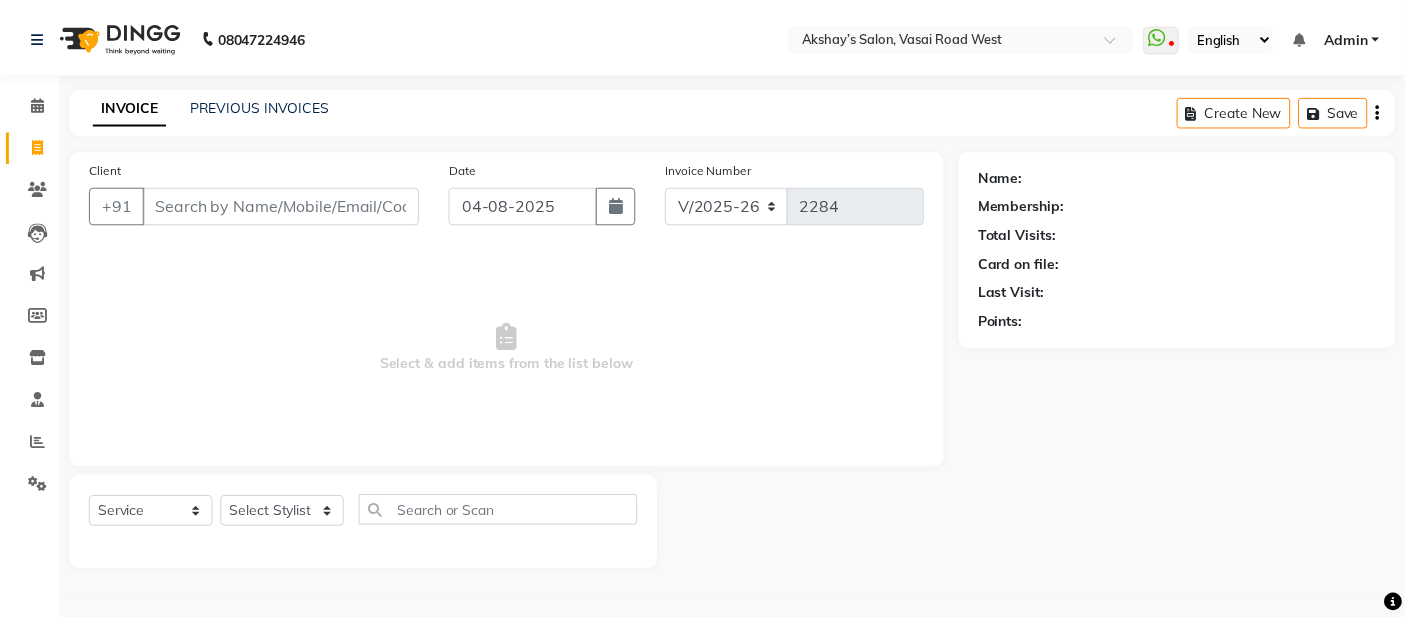 scroll, scrollTop: 0, scrollLeft: 0, axis: both 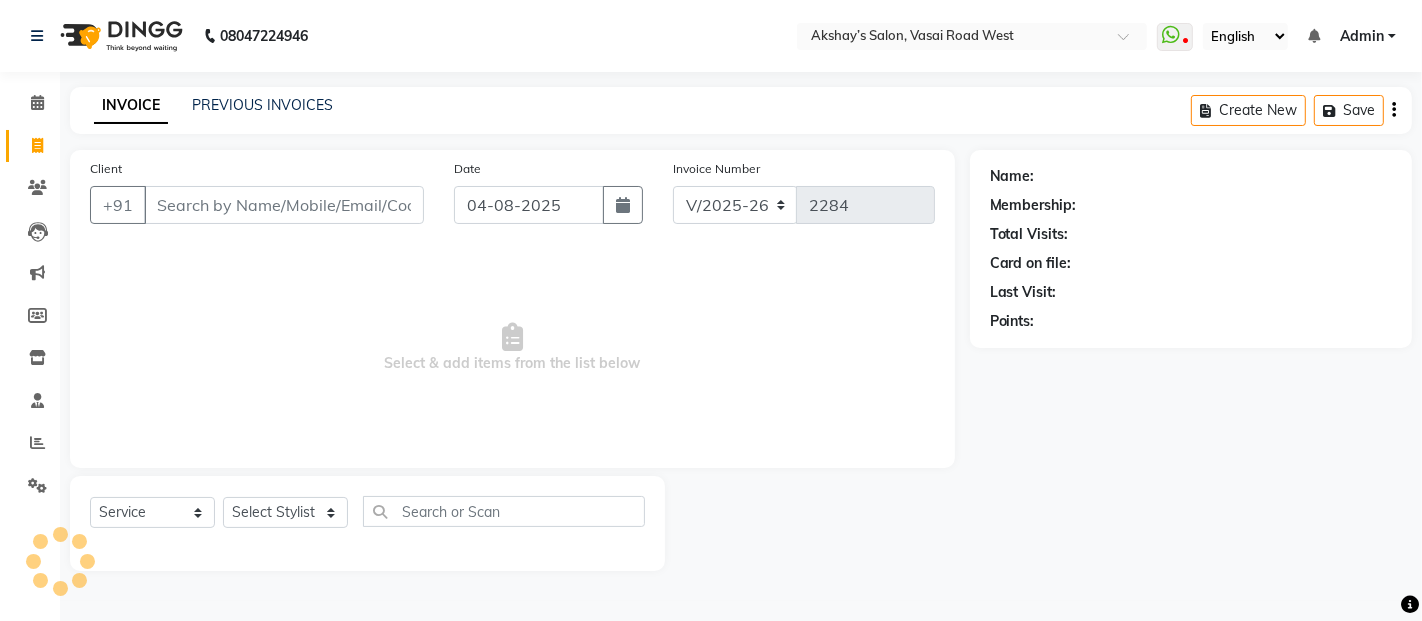 click on "Select & add items from the list below" at bounding box center (512, 348) 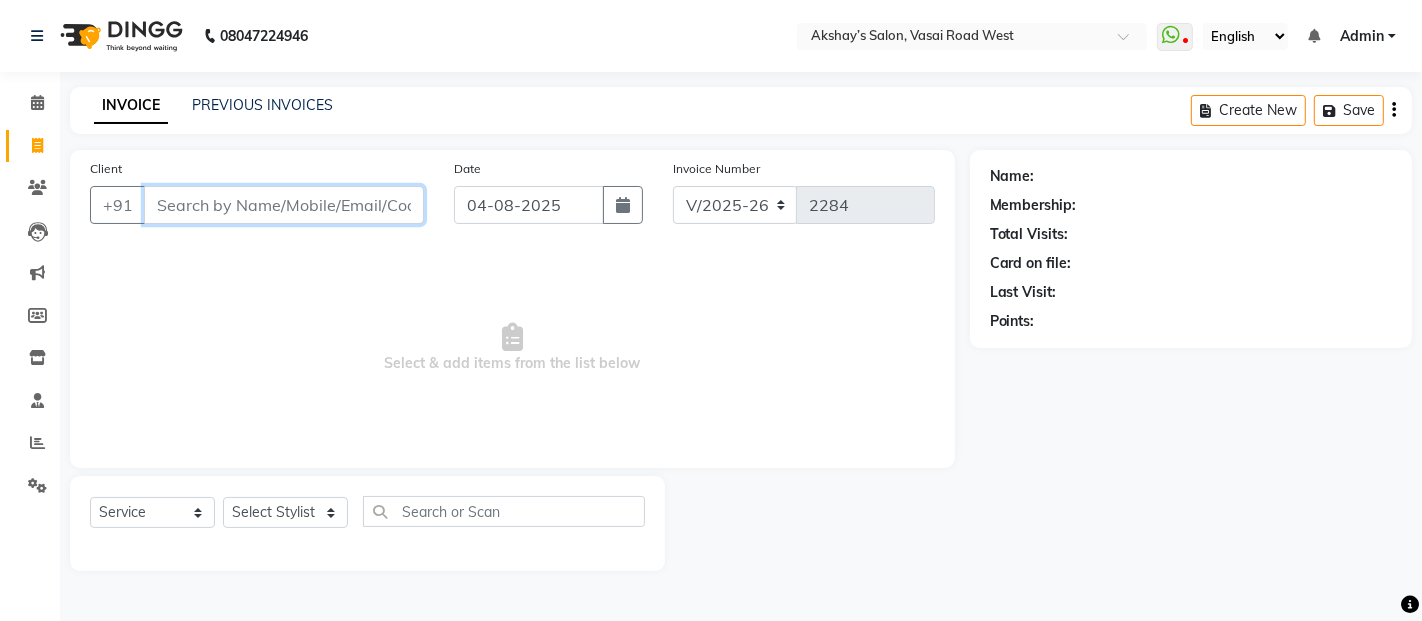 click on "Client" at bounding box center [284, 205] 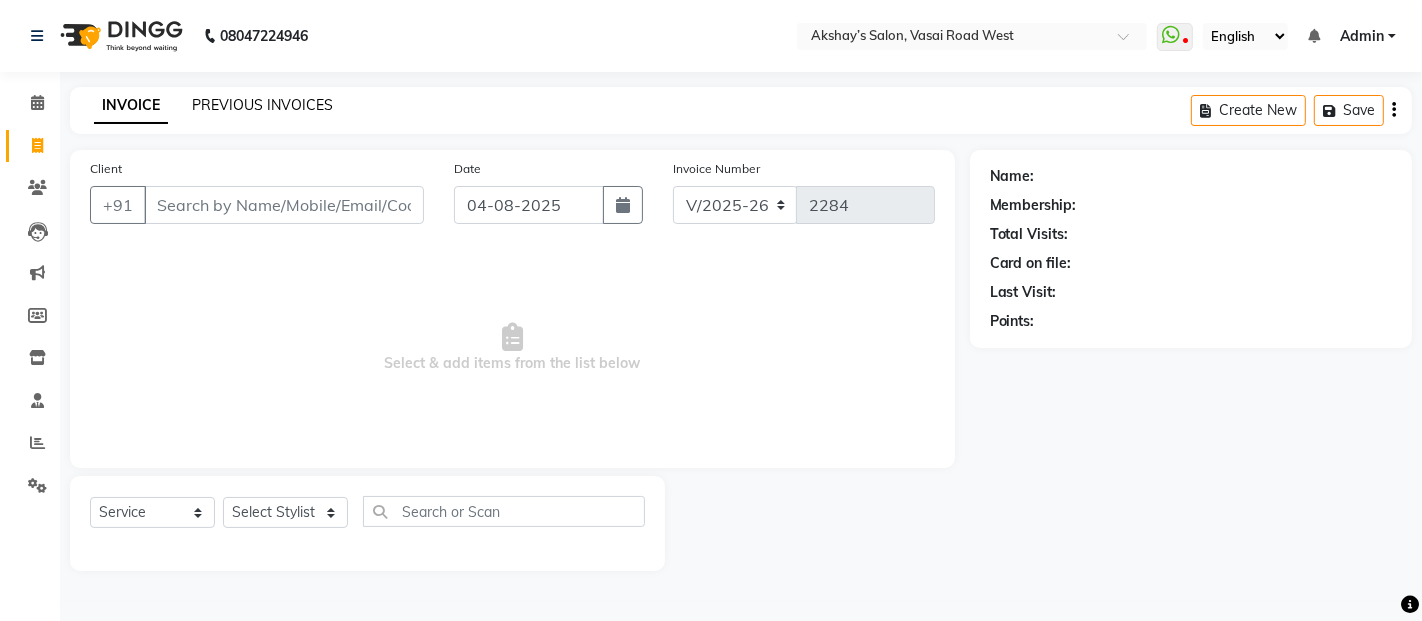 click on "PREVIOUS INVOICES" 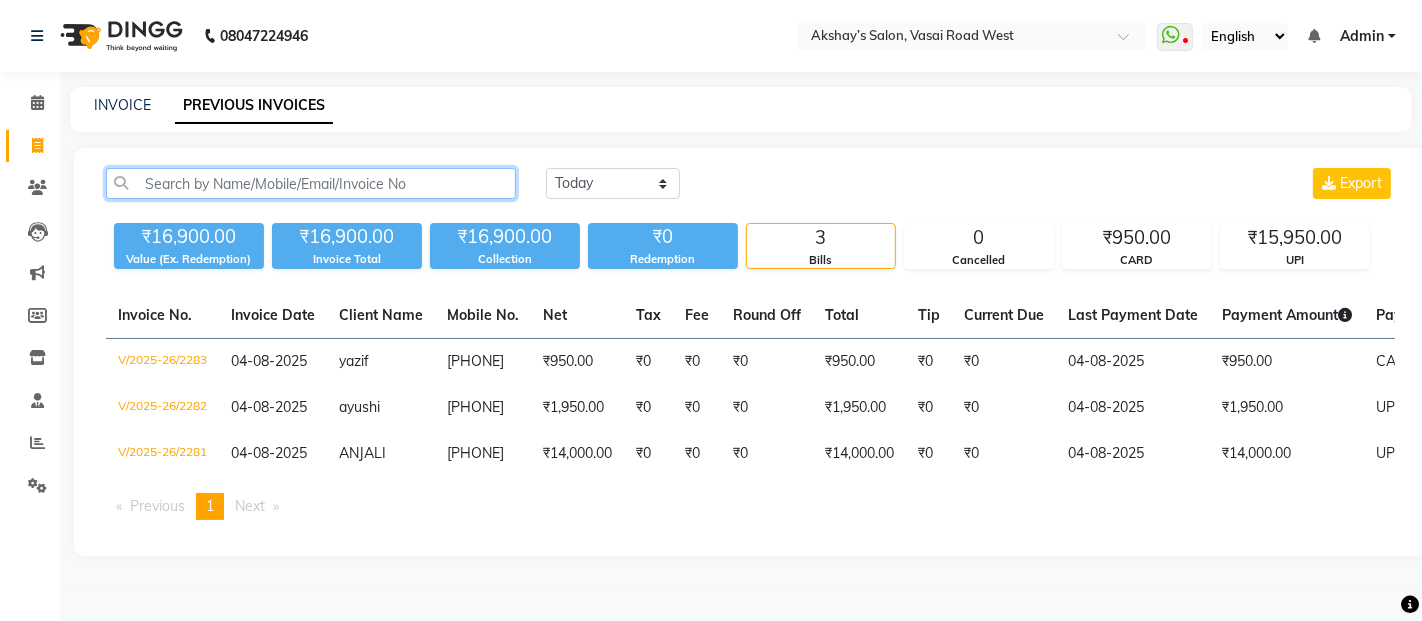 click 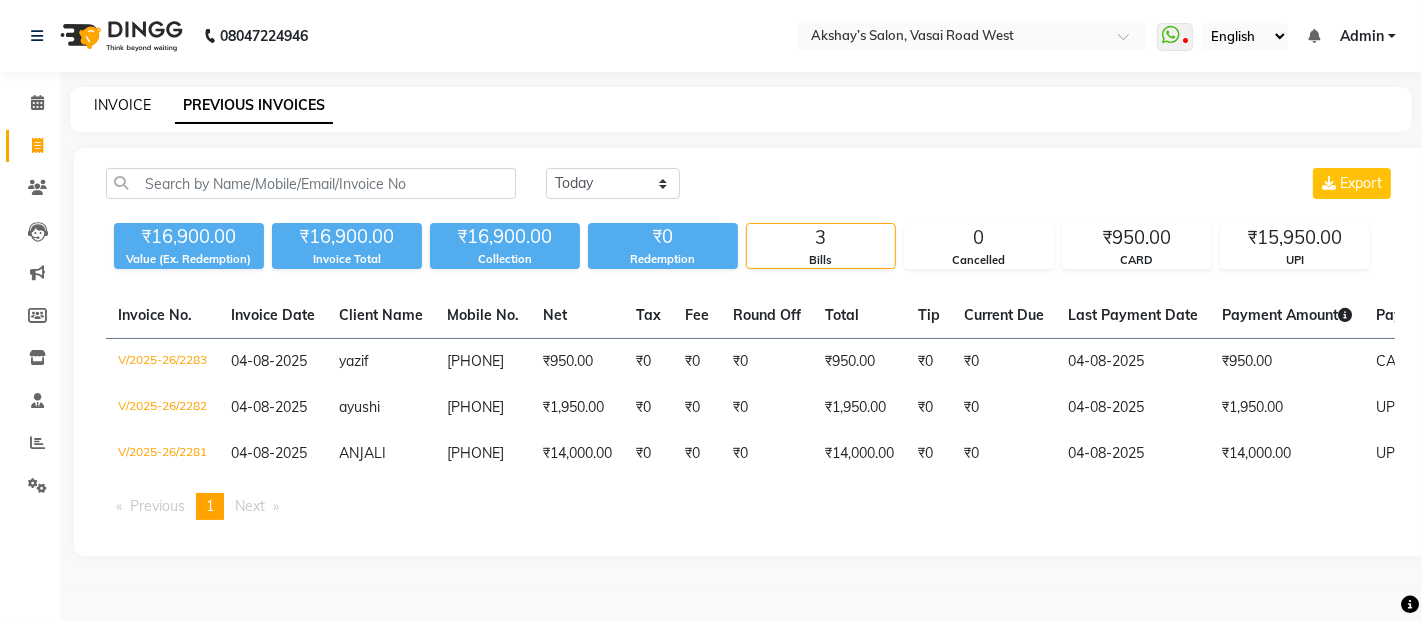 click on "INVOICE" 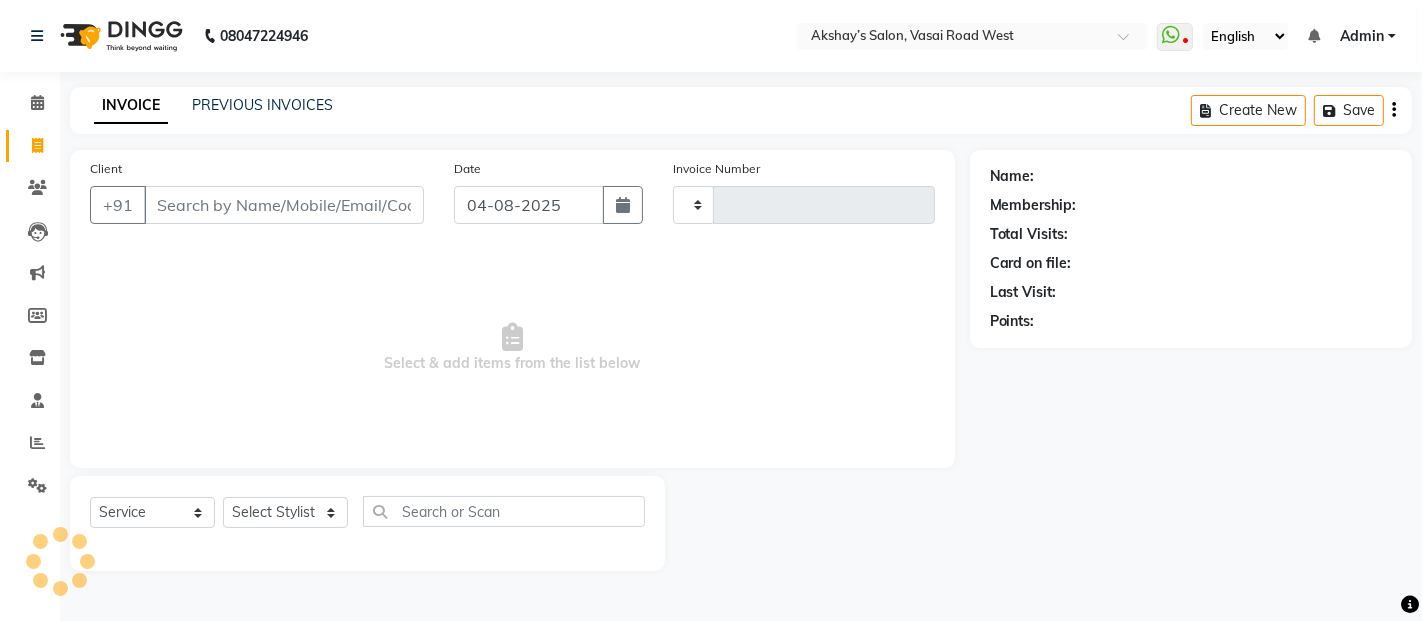 type on "2284" 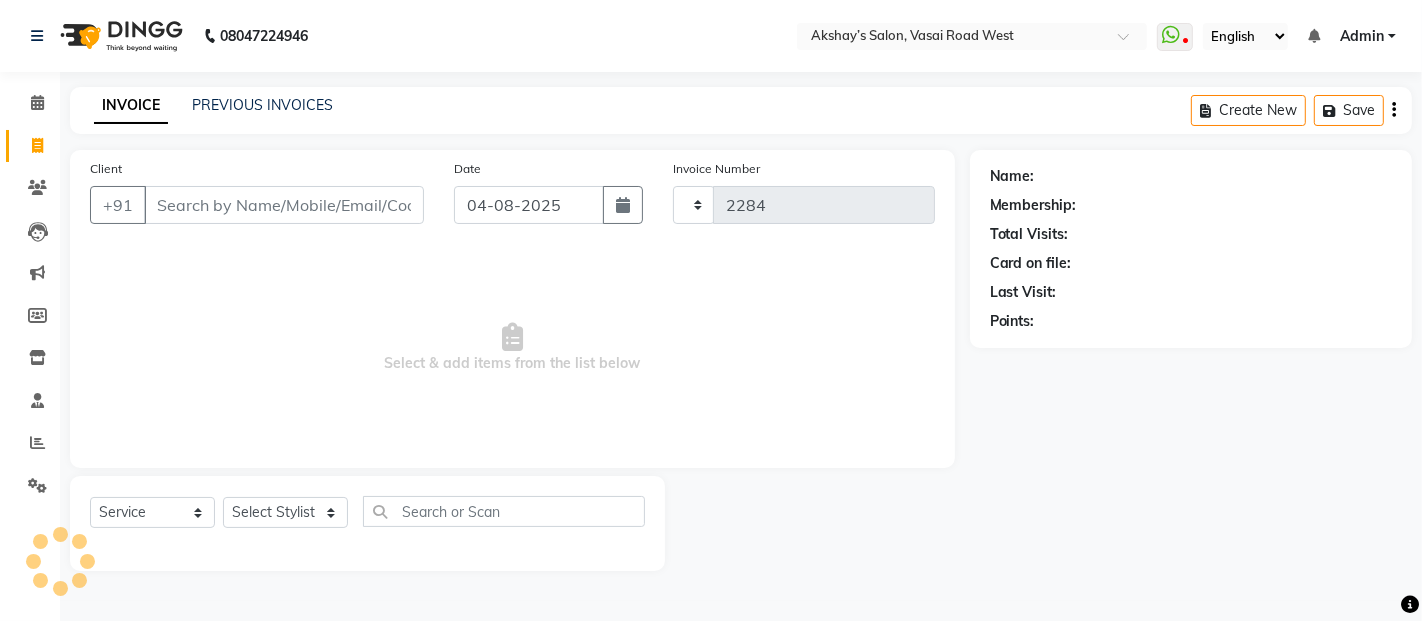 select on "5150" 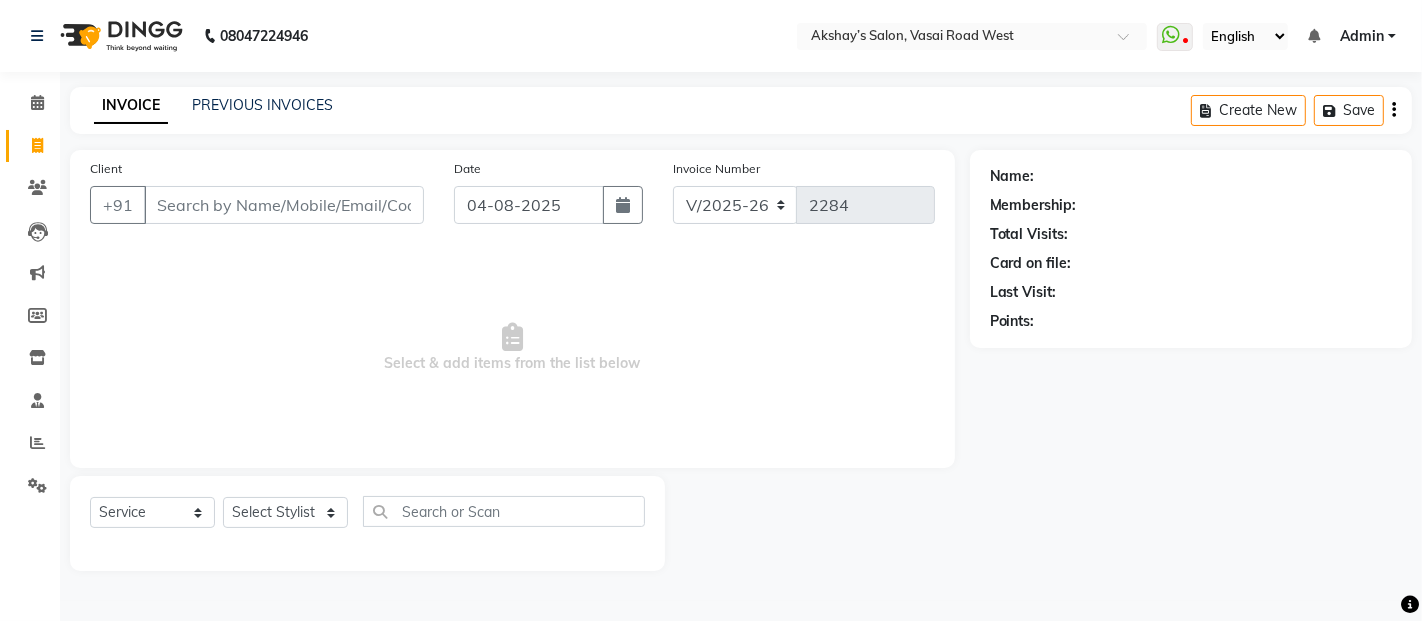 click on "Client" at bounding box center (284, 205) 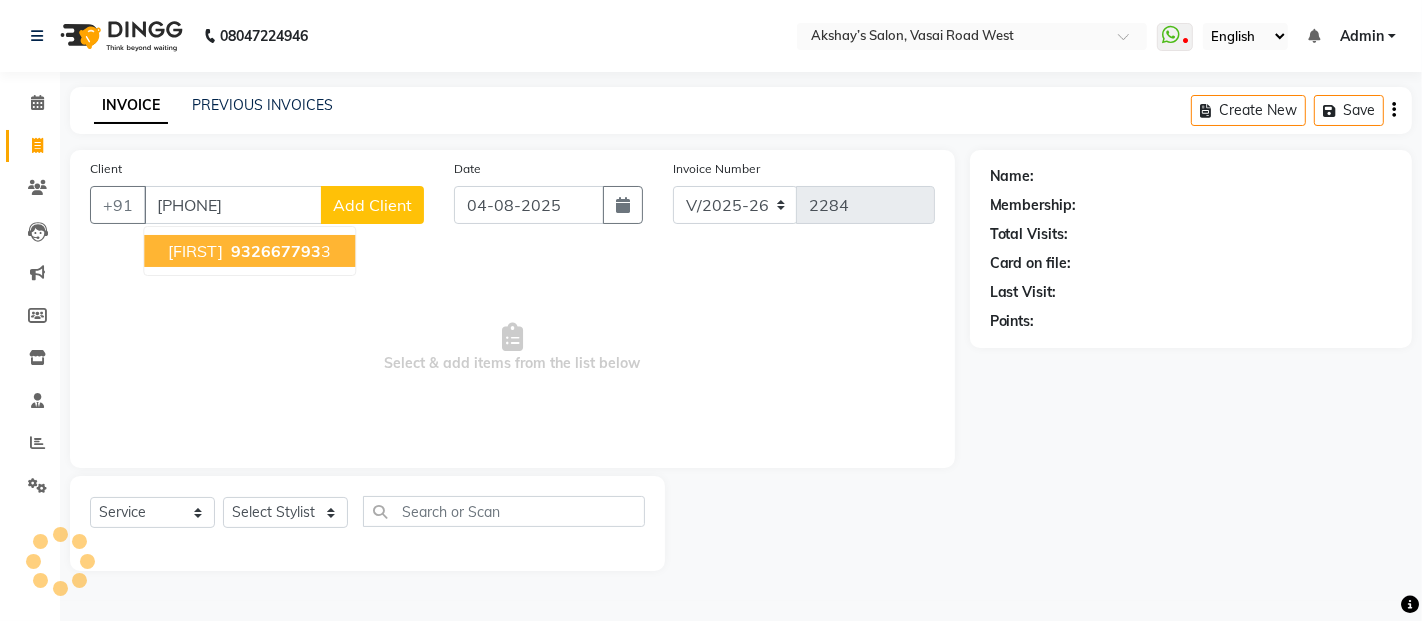 type on "[PHONE]" 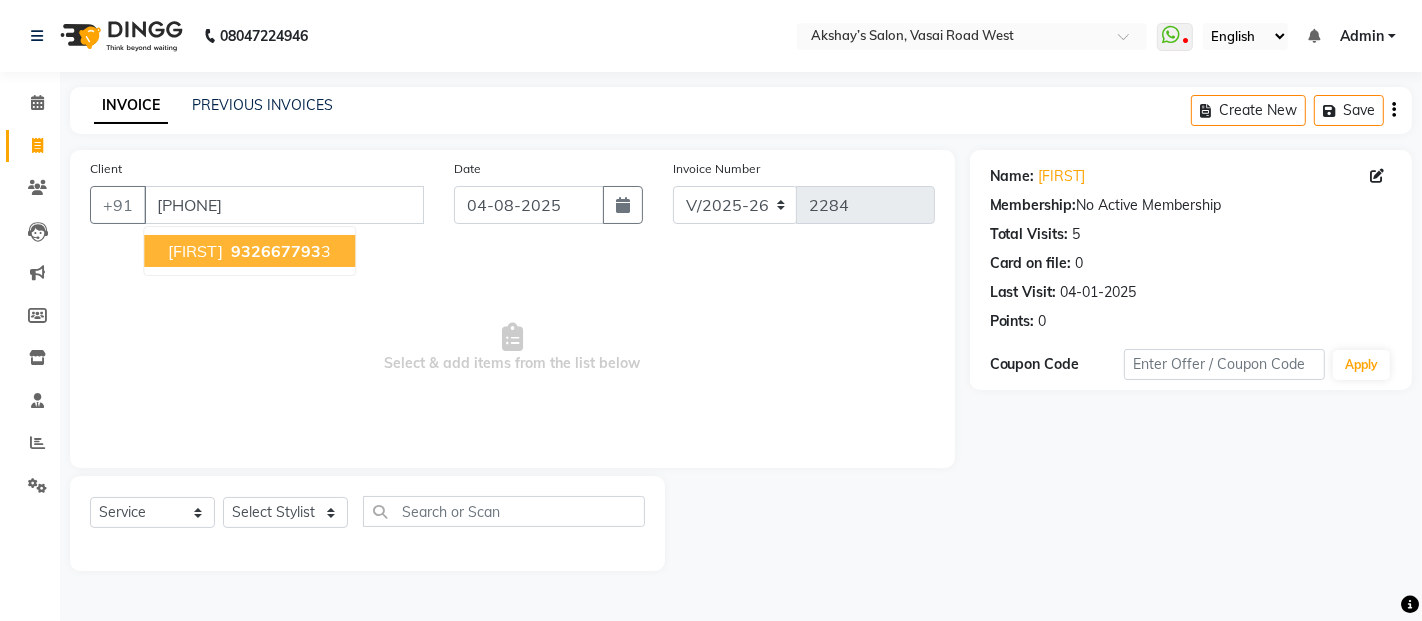 click on "[PHONE]" at bounding box center (279, 251) 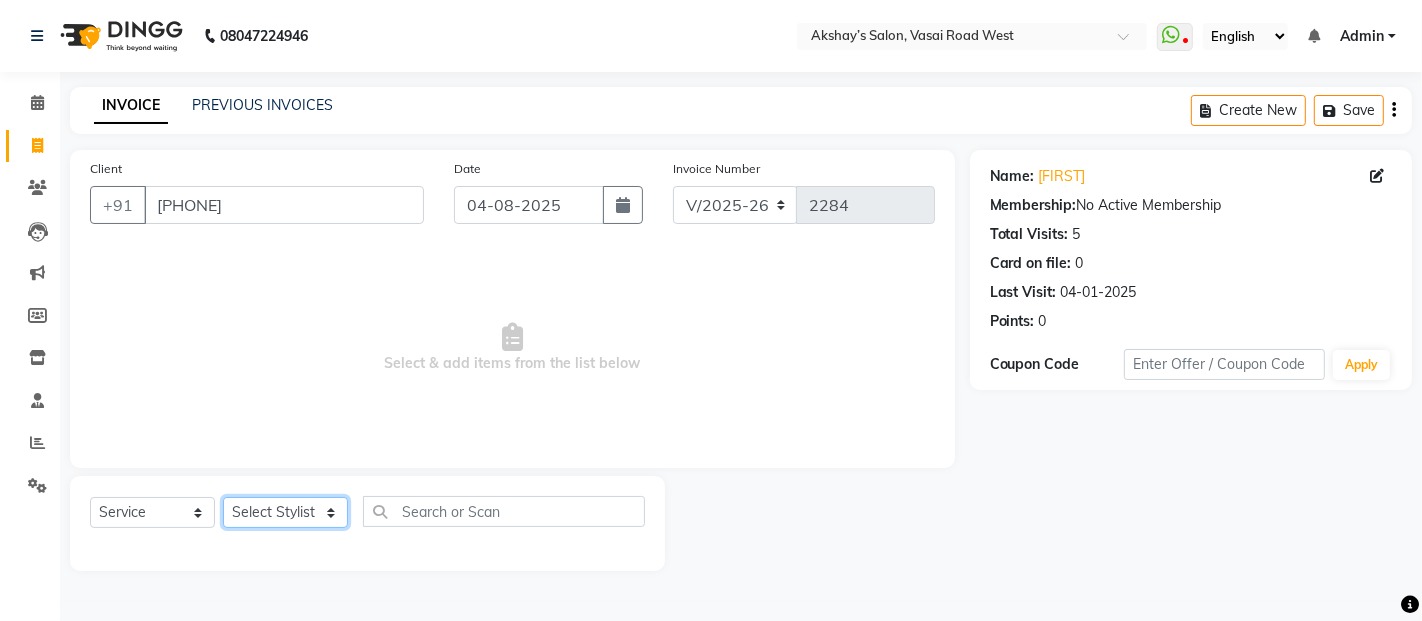 drag, startPoint x: 284, startPoint y: 522, endPoint x: 287, endPoint y: 505, distance: 17.262676 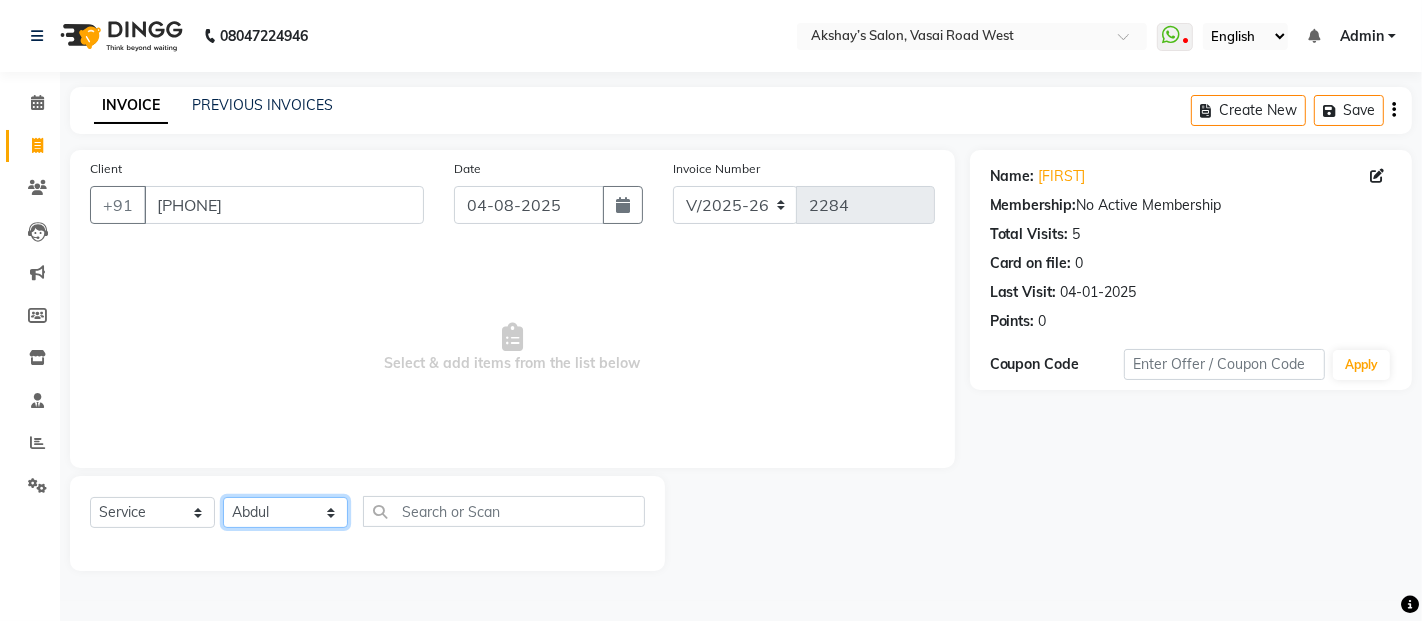 click on "Select Stylist Abdul Adil salmani Akshay thombare ali ANAS Ayaan Bhavika Gauri Kunal Manager Naaz Payal sahil Shlok Shruti Soni Srushti Swara Angre" 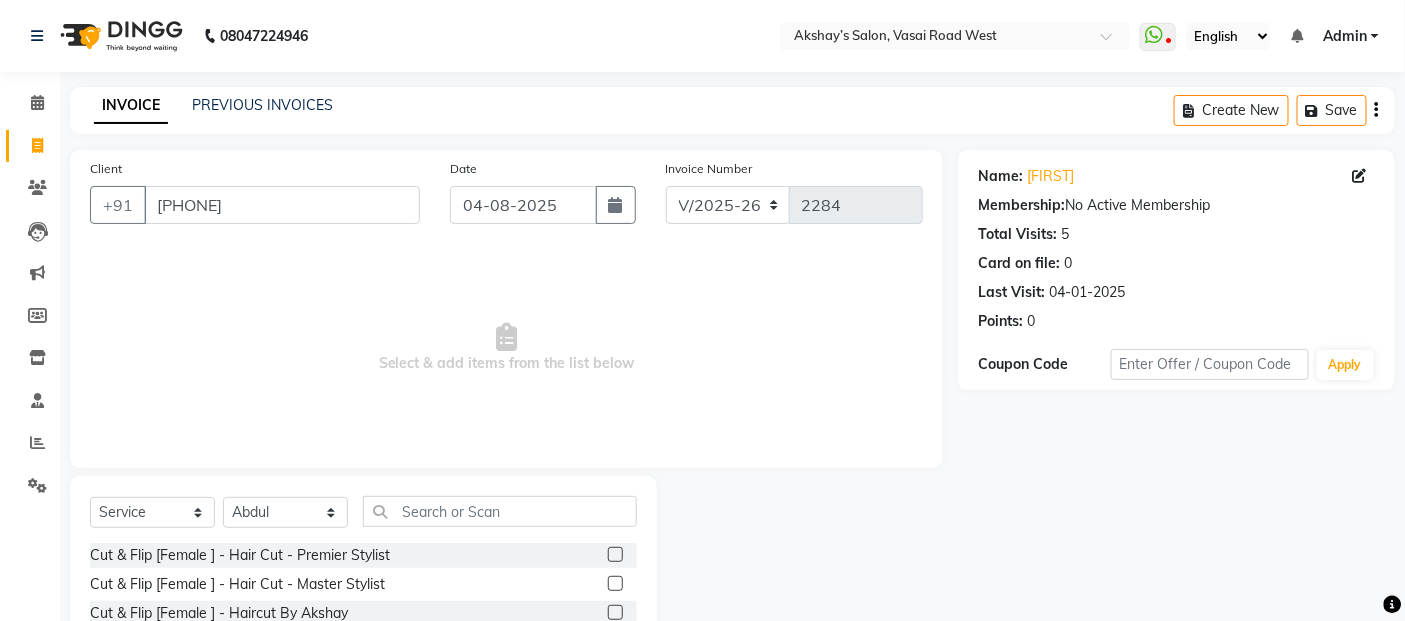 click on "Cut & Flip [Female ] - Hair Cut - Premier Stylist" 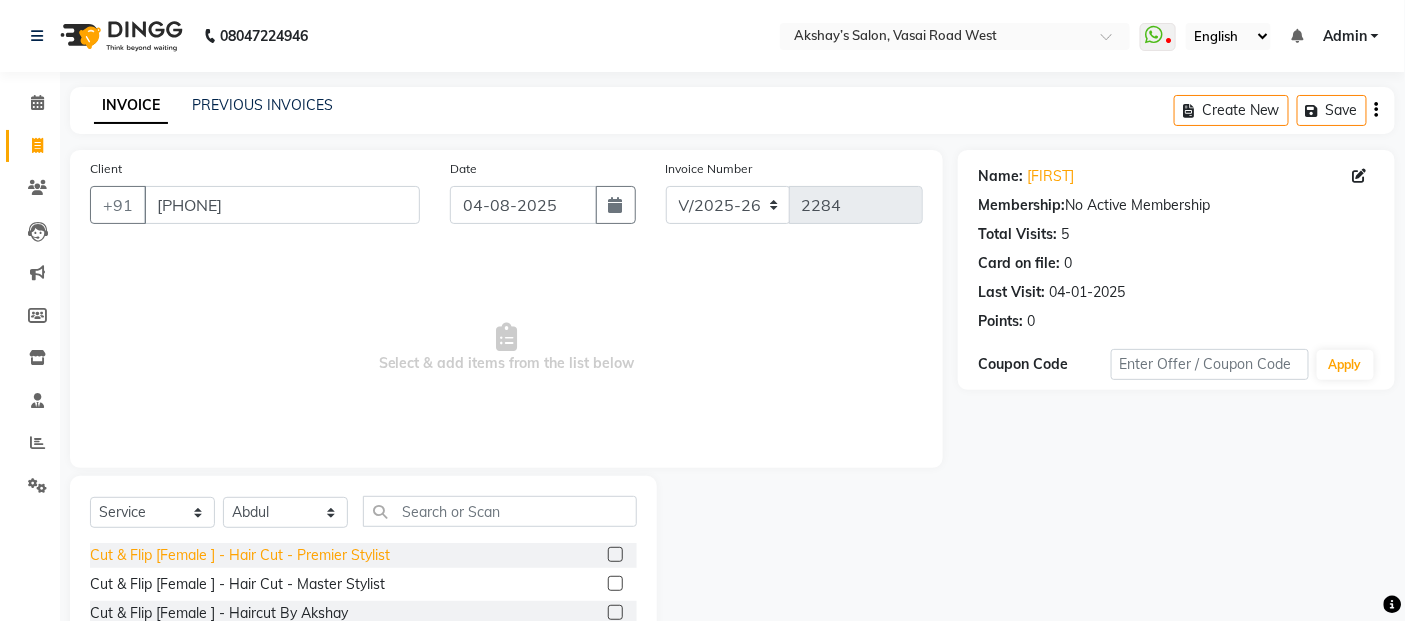 click on "Cut & Flip [Female ] - Hair Cut - Premier Stylist" 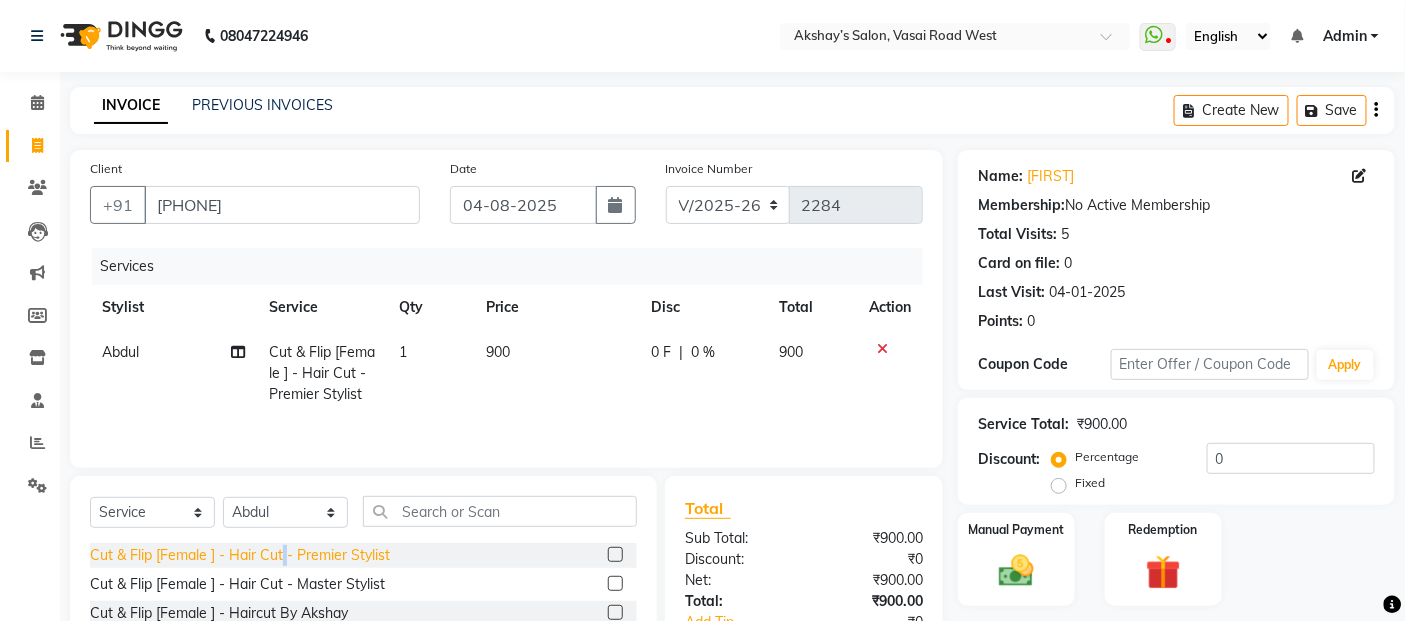 click on "Cut & Flip [Female ] - Hair Cut - Premier Stylist" 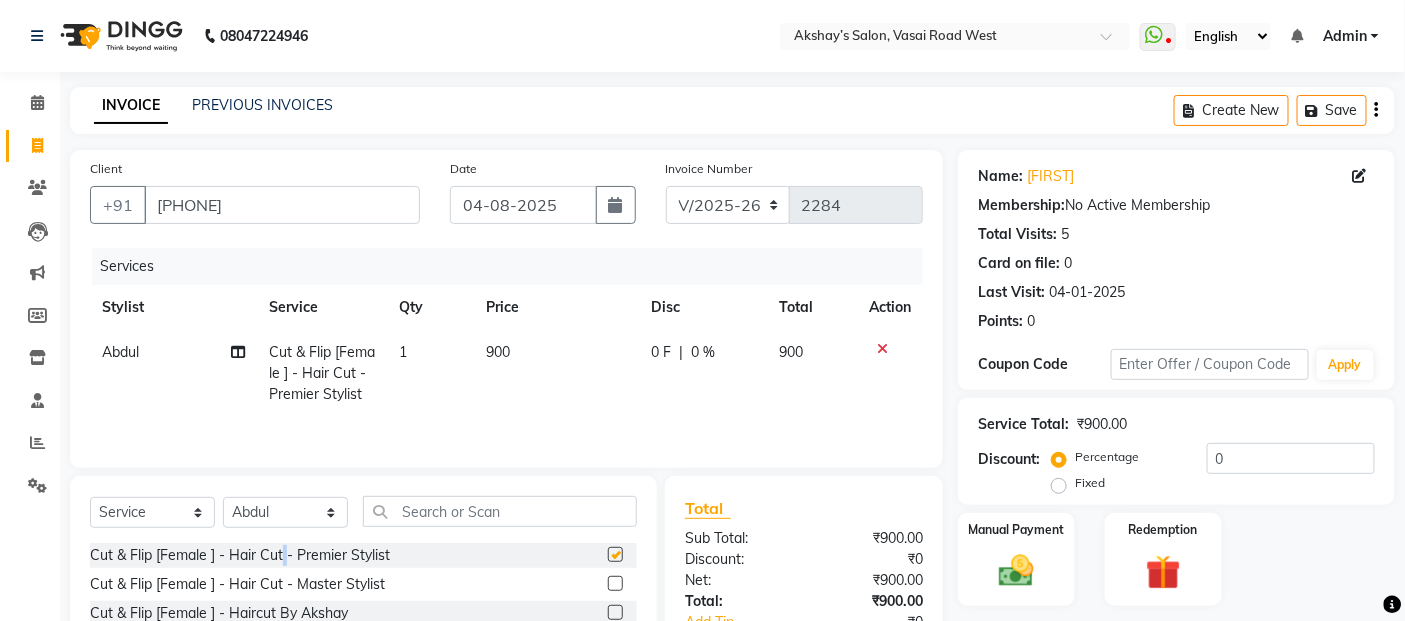 checkbox on "false" 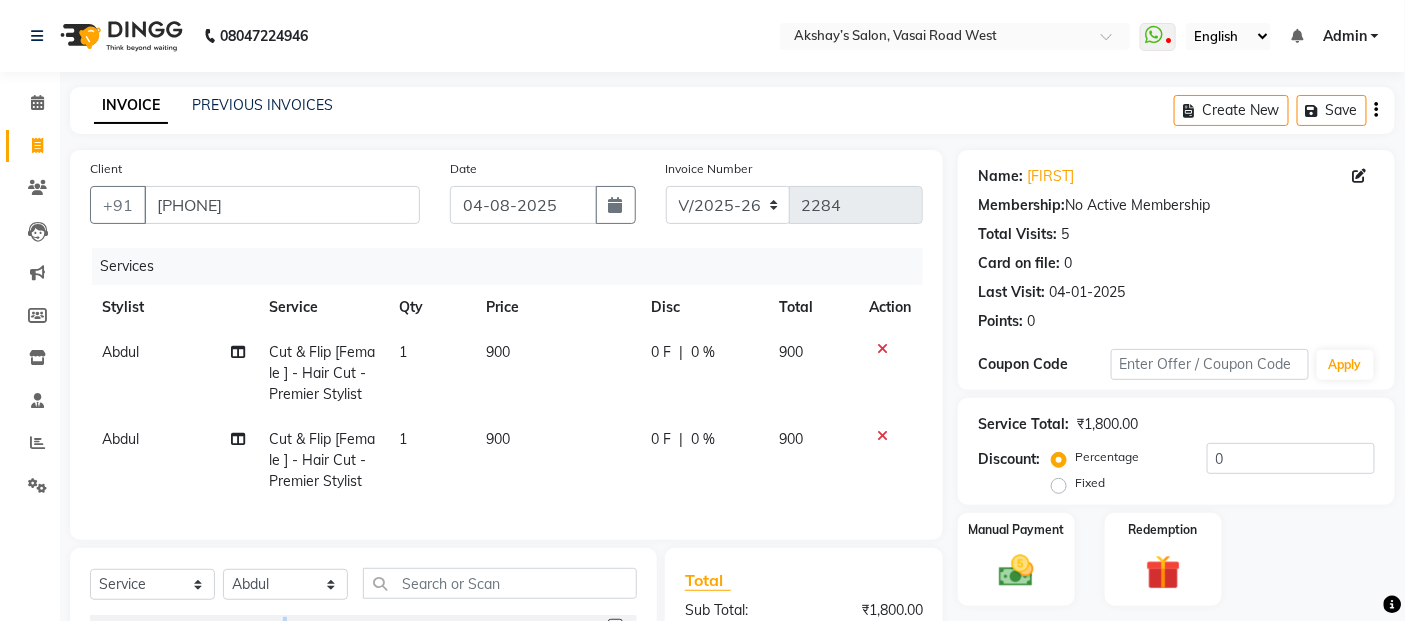 click on "900" 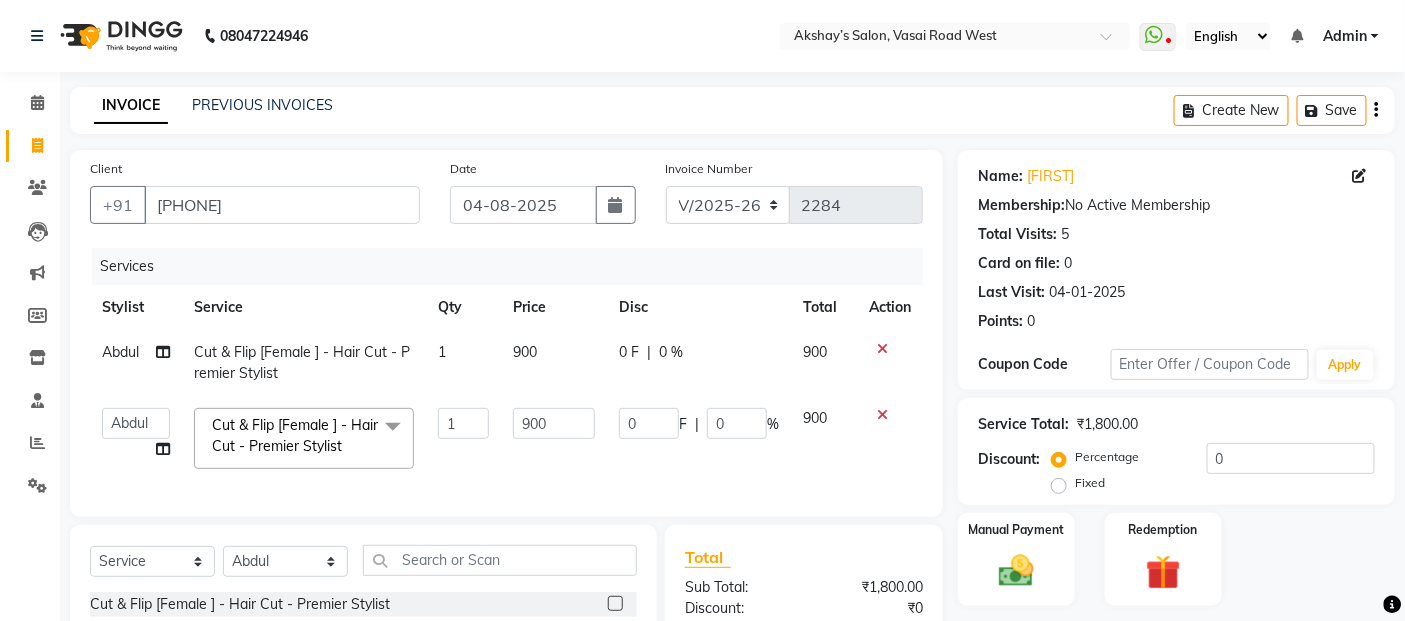 click on "900" 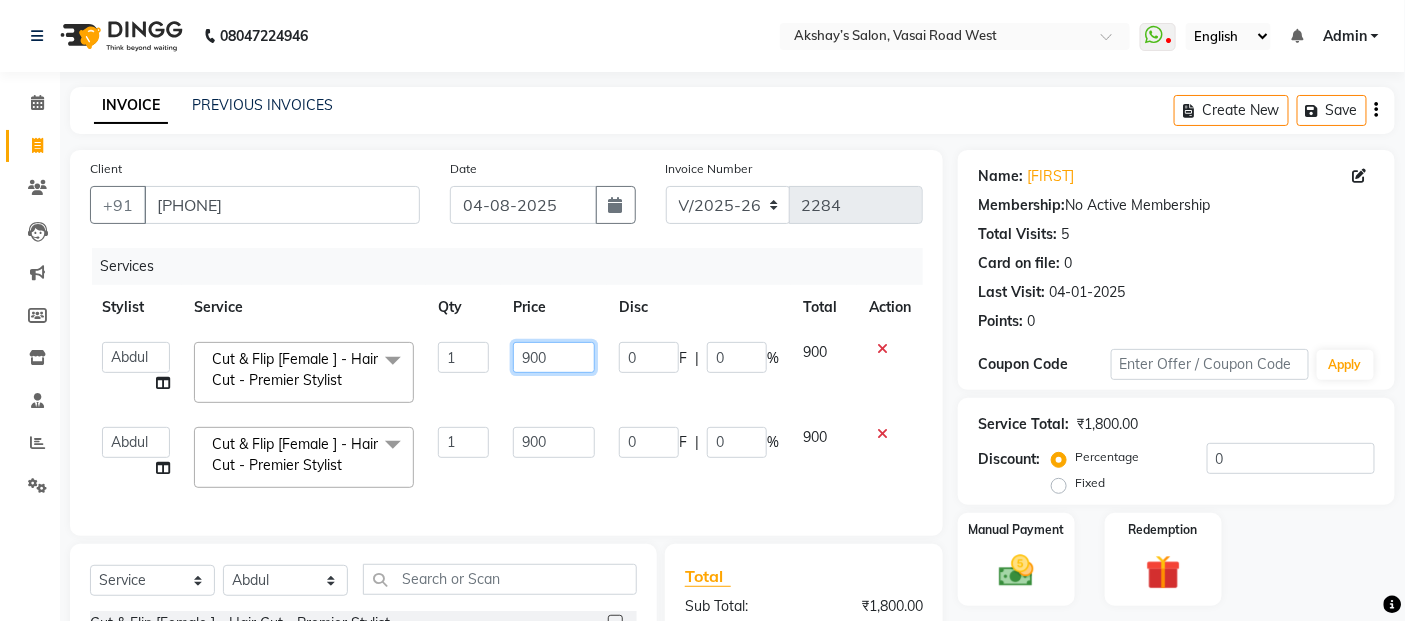 click on "900" 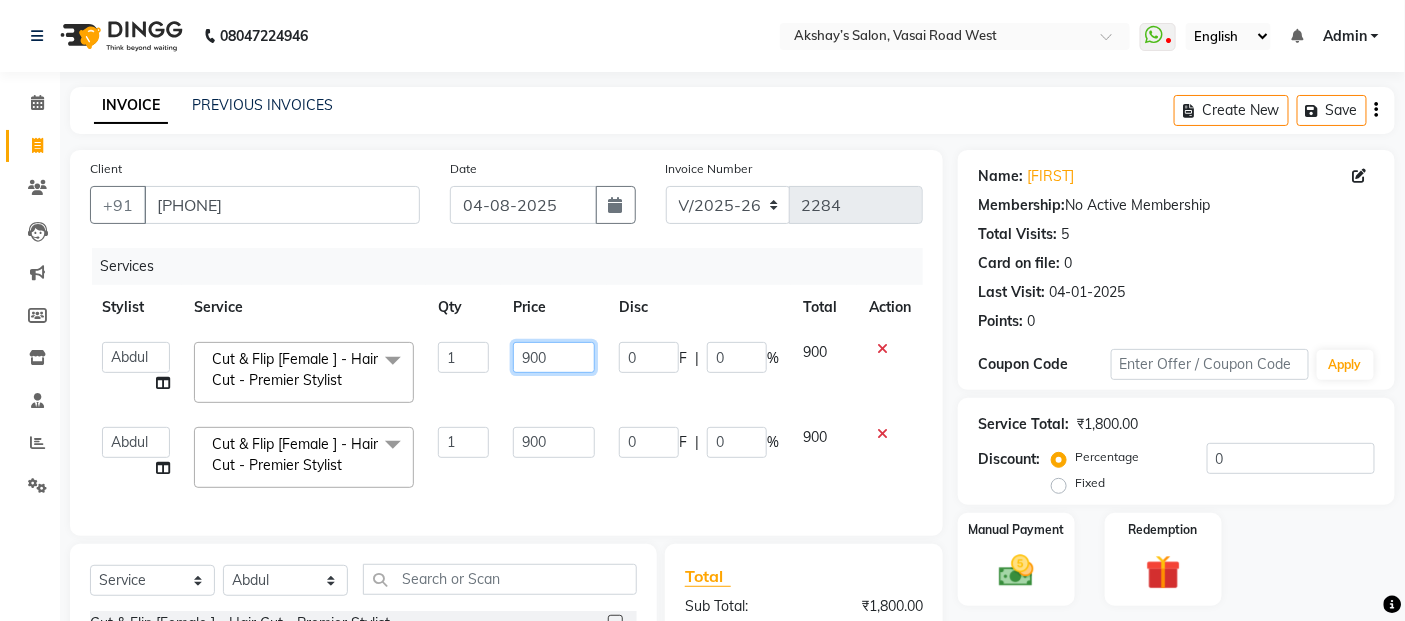 click on "900" 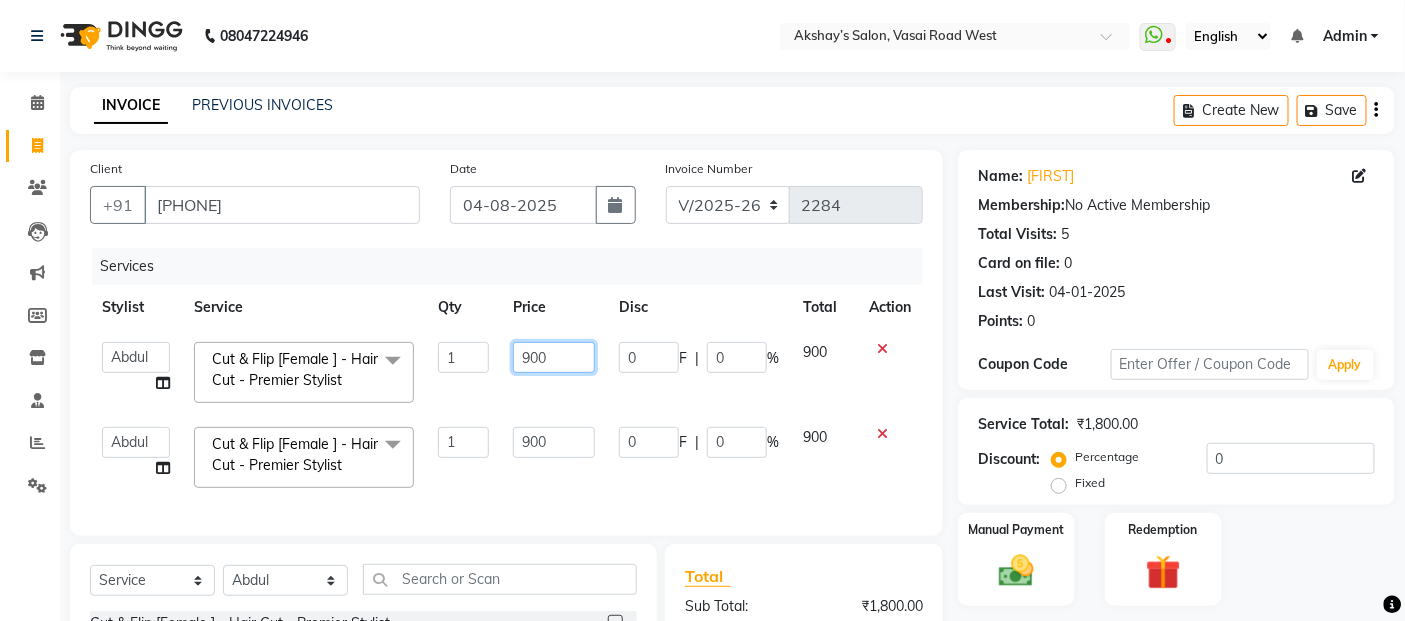 click on "900" 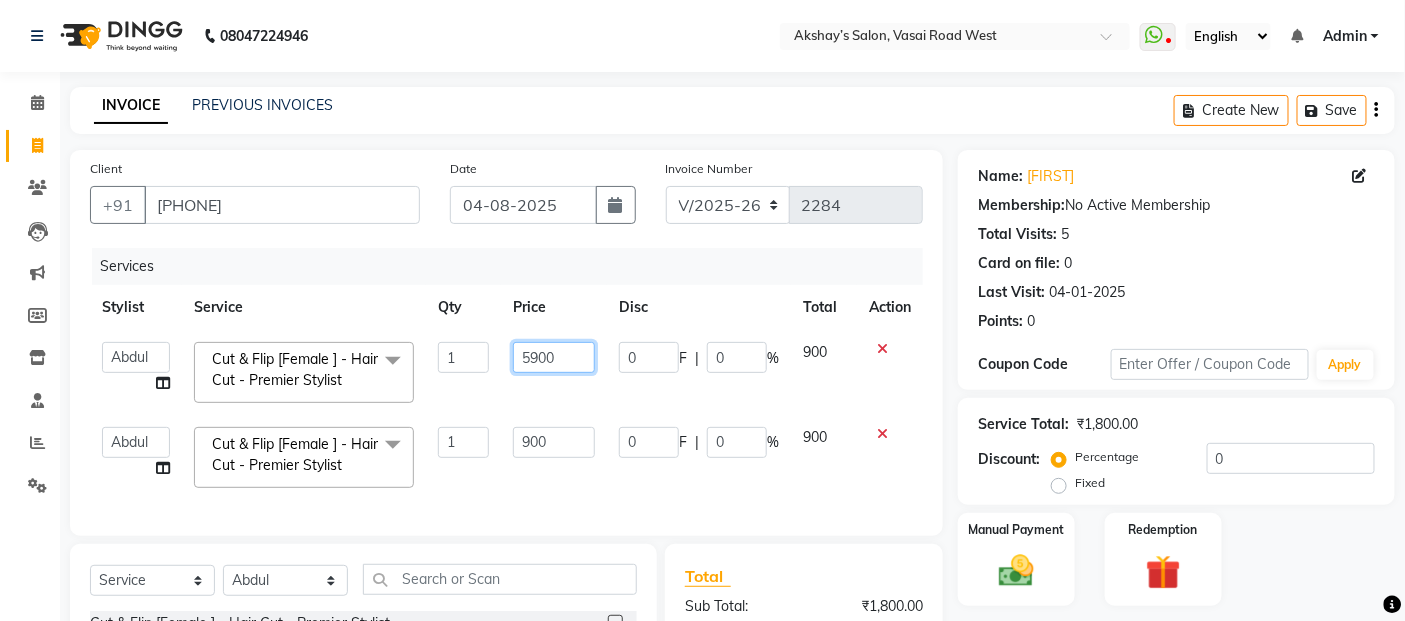 click on "5900" 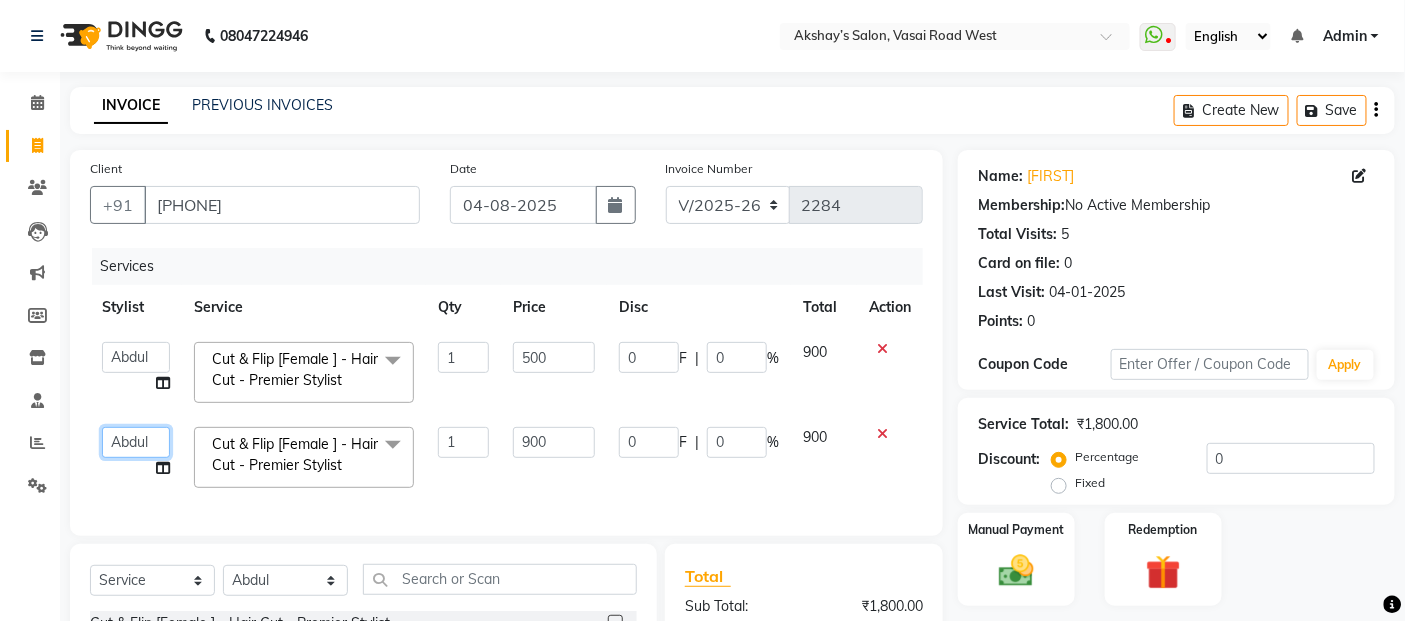 click on "[FIRST]   [FIRST] [LAST]   [FIRST]   [FIRST]   [FIRST]   [FIRST]   [FIRST]   [FIRST]   [FIRST]   [FIRST]   [FIRST]   [FIRST]   [FIRST]   [FIRST]   [FIRST]   [FIRST]   [FIRST]   [FIRST]" 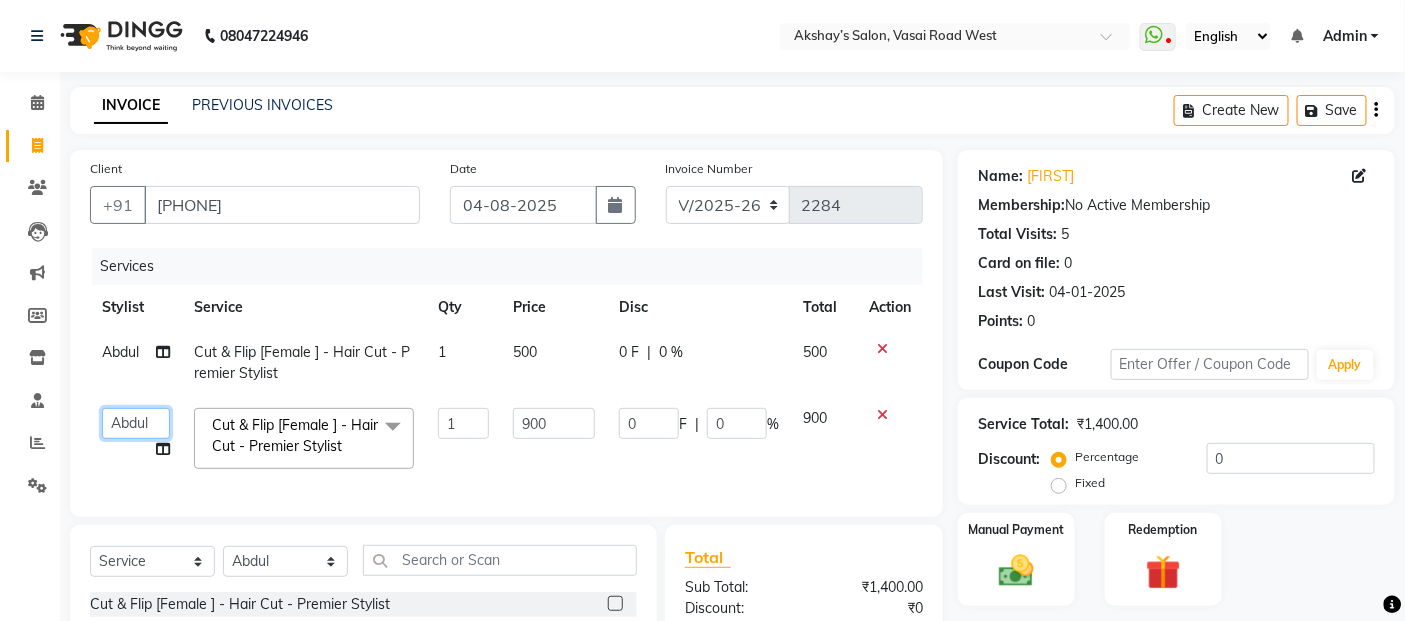 click on "[FIRST]   [FIRST] [LAST]   [FIRST]   [FIRST]   [FIRST]   [FIRST]   [FIRST]   [FIRST]   [FIRST]   [FIRST]   [FIRST]   [FIRST]   [FIRST]   [FIRST]   [FIRST]   [FIRST]   [FIRST]   [FIRST]" 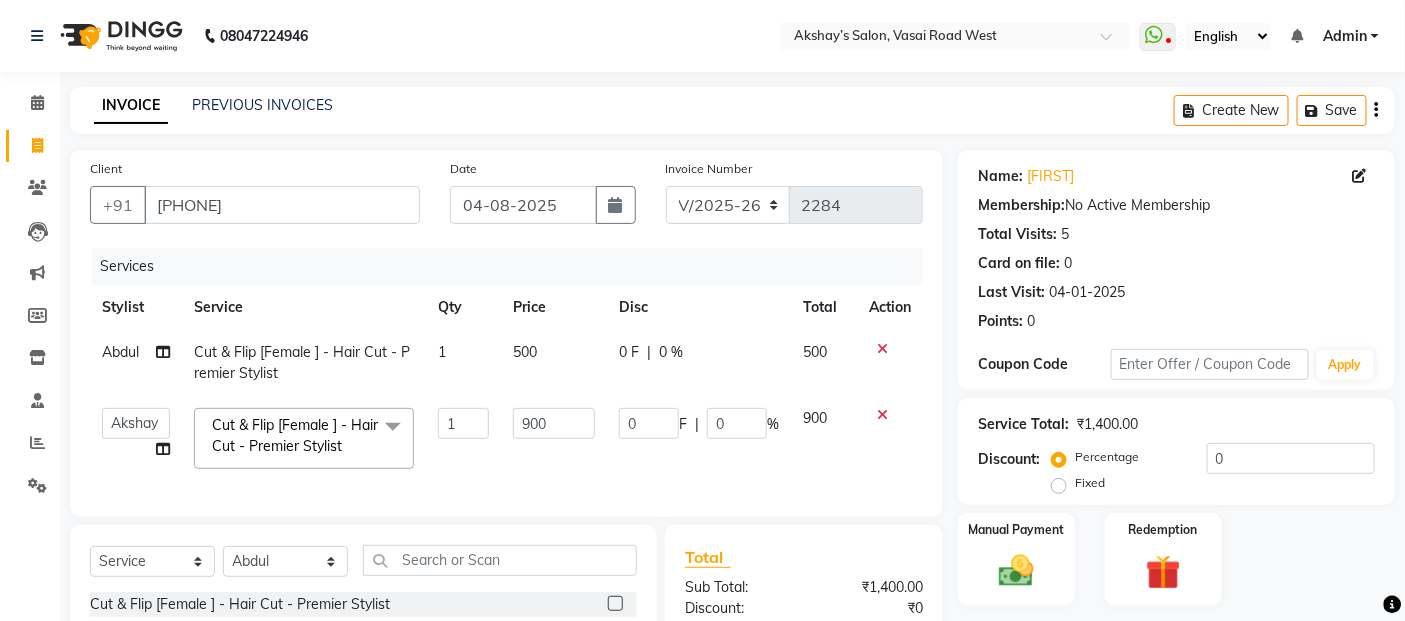 select on "32734" 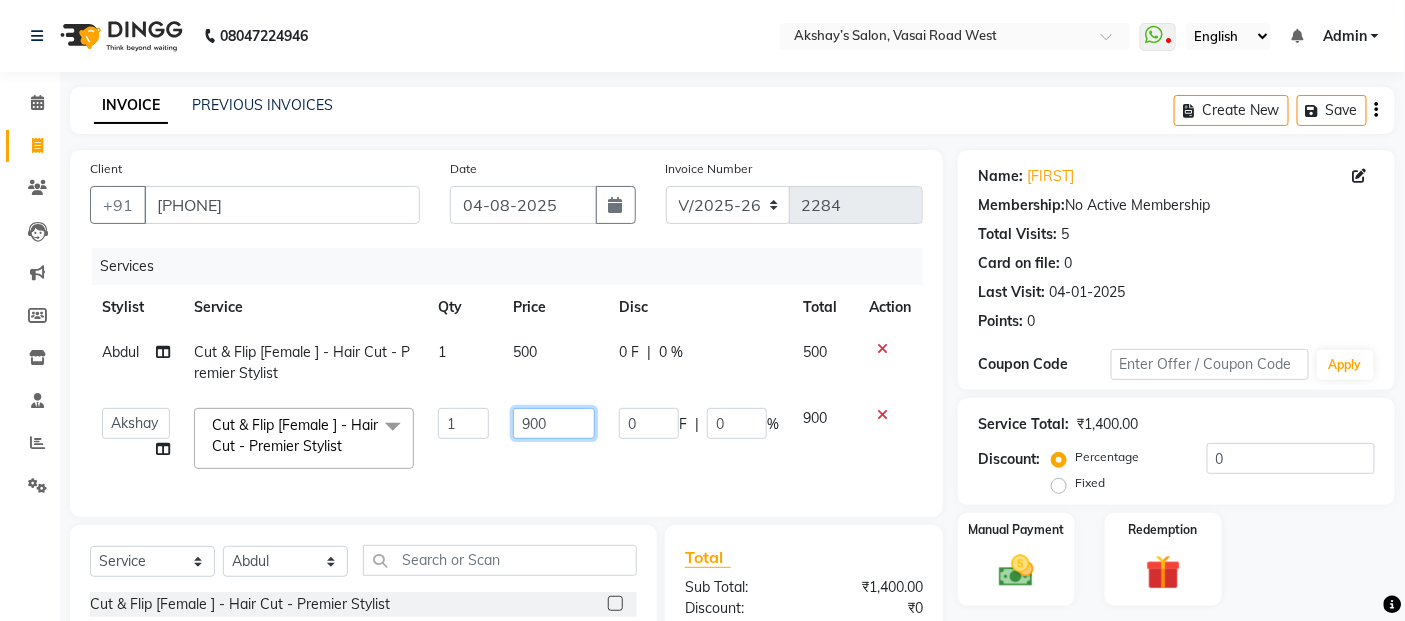 click on "900" 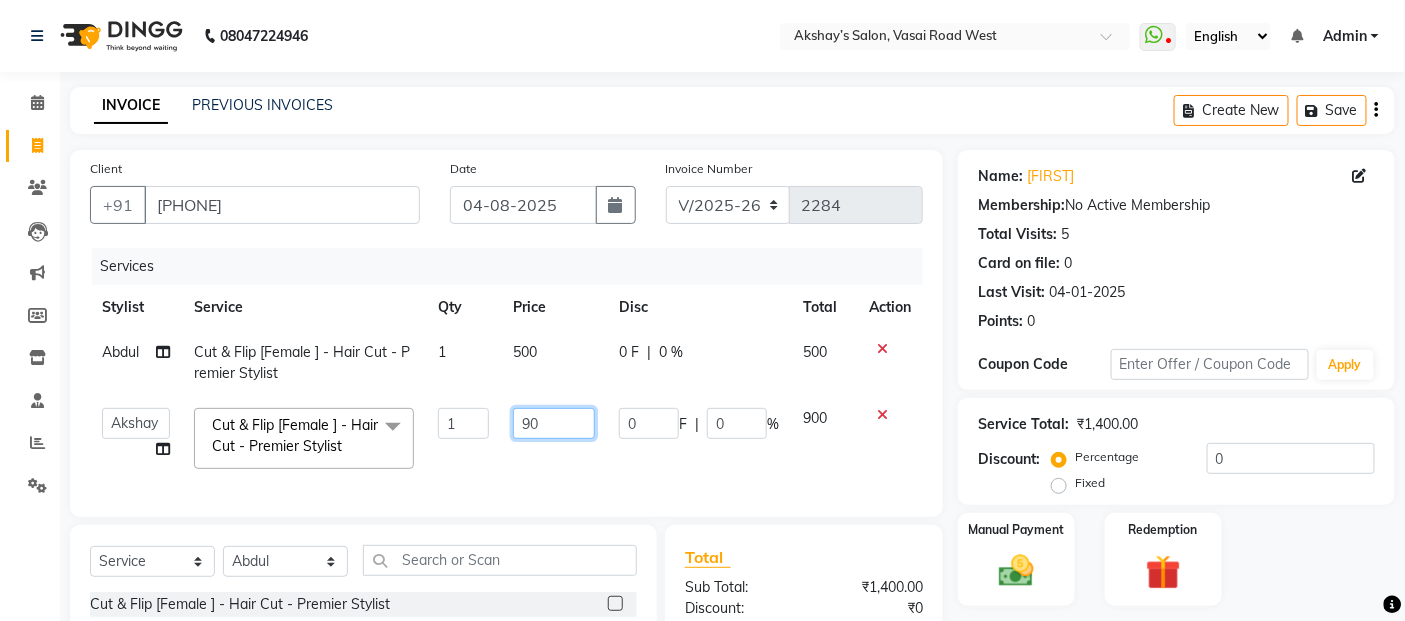 type on "9" 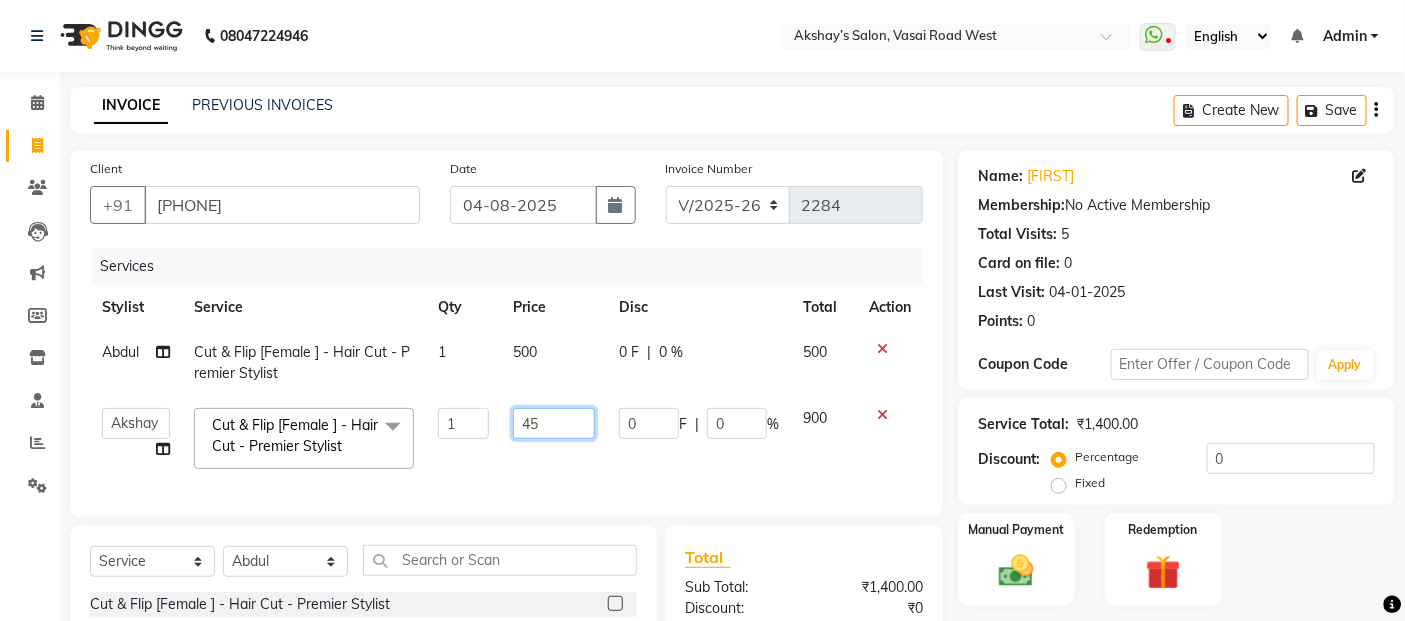 type on "450" 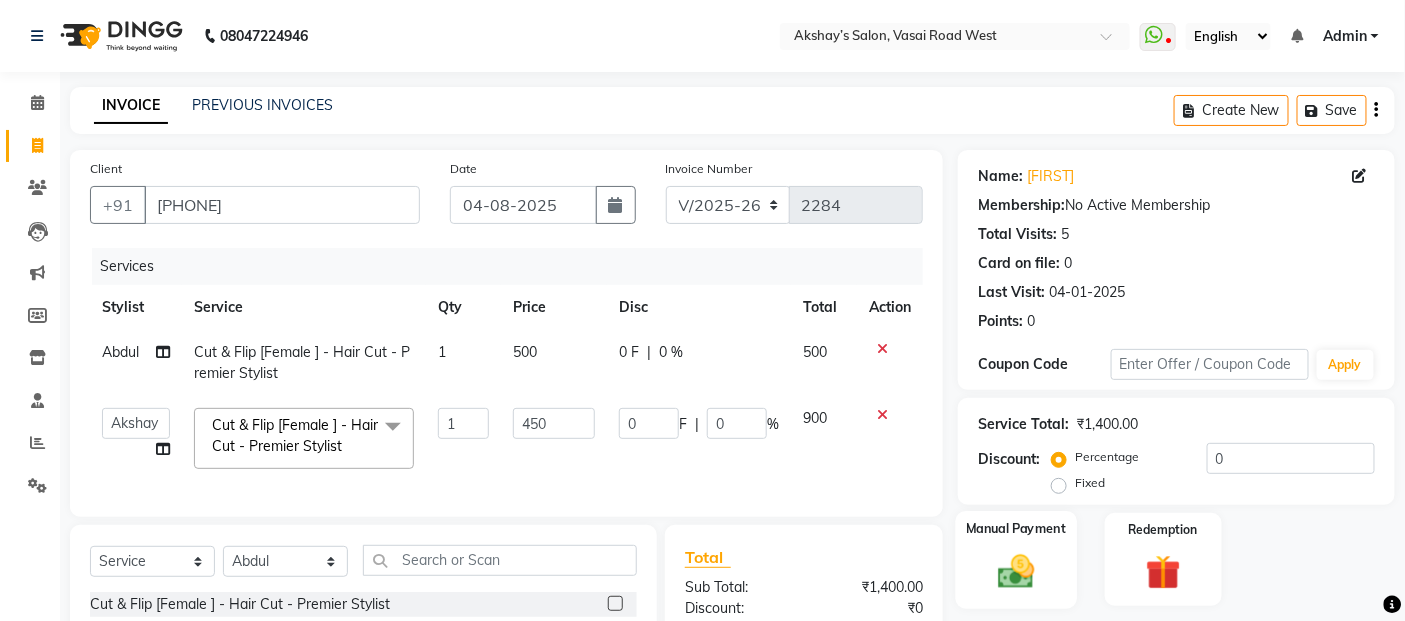 click 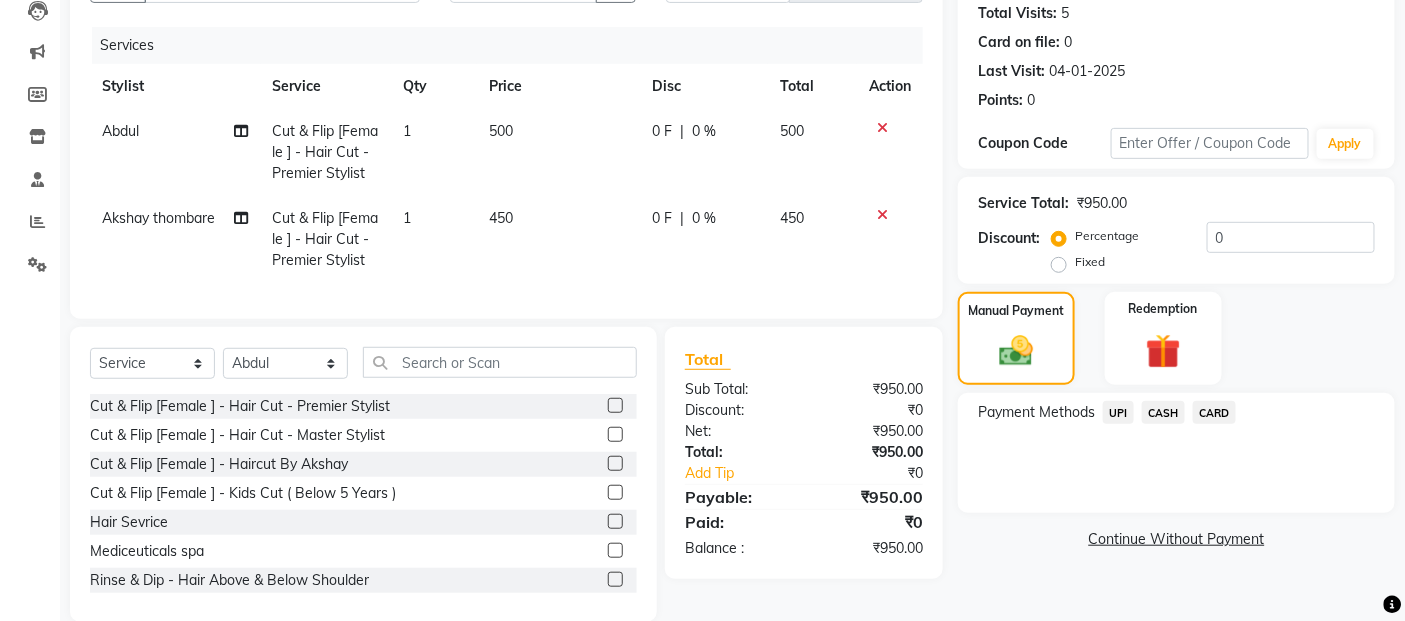 scroll, scrollTop: 222, scrollLeft: 0, axis: vertical 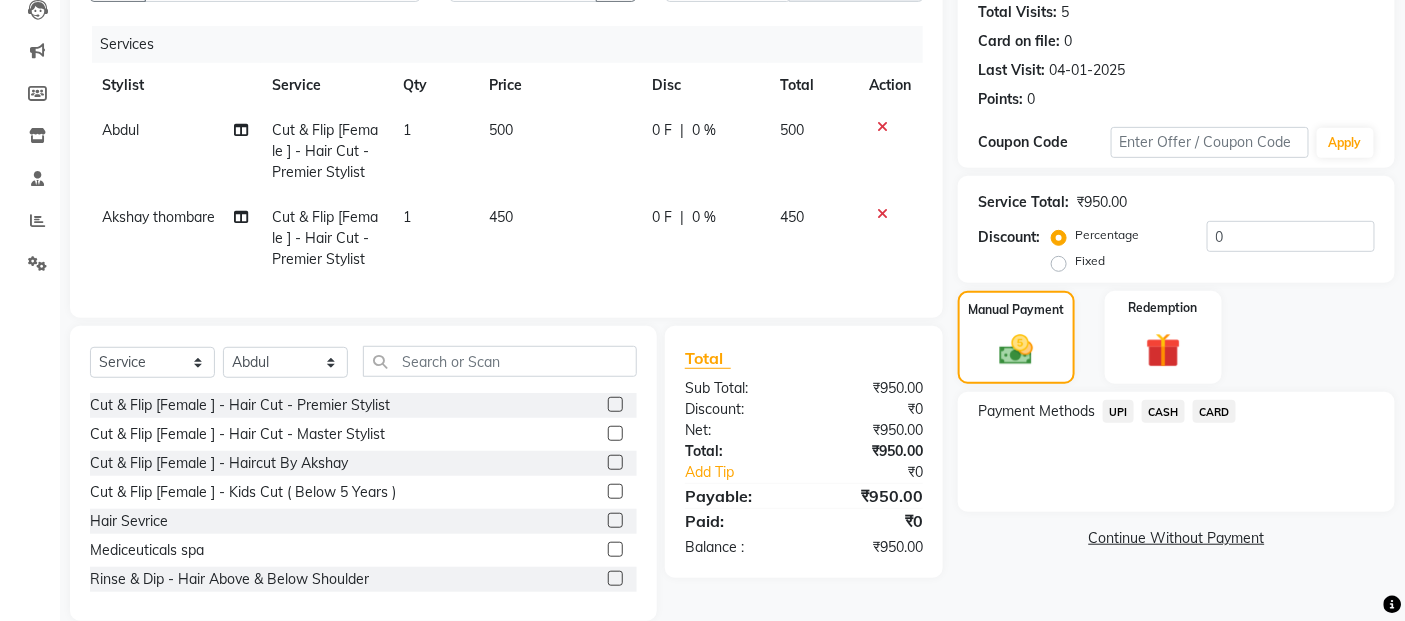 click on "CARD" 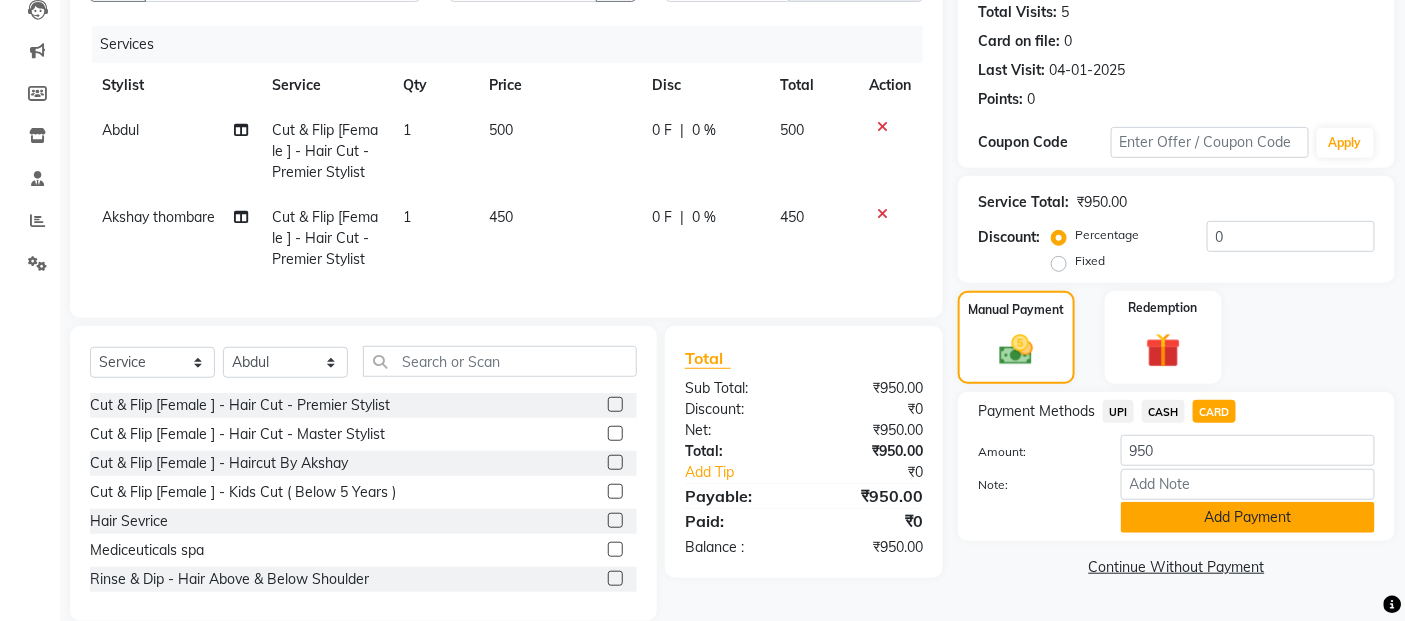 click on "Add Payment" 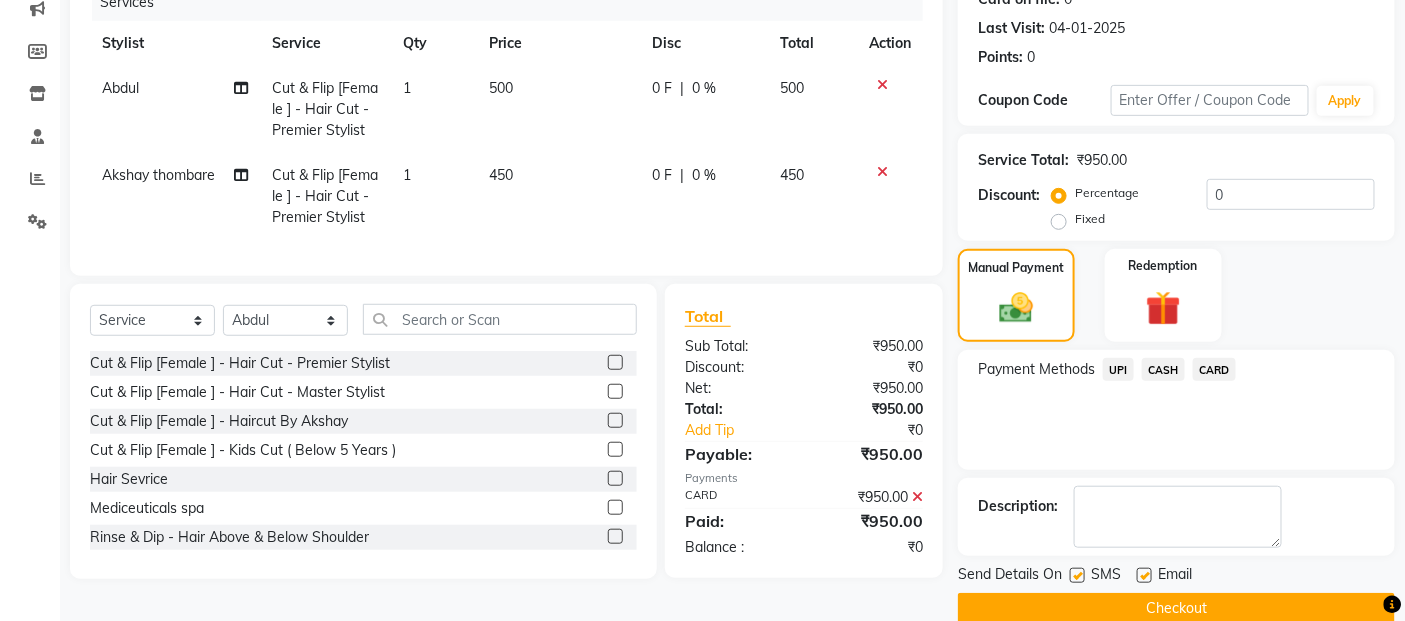 scroll, scrollTop: 297, scrollLeft: 0, axis: vertical 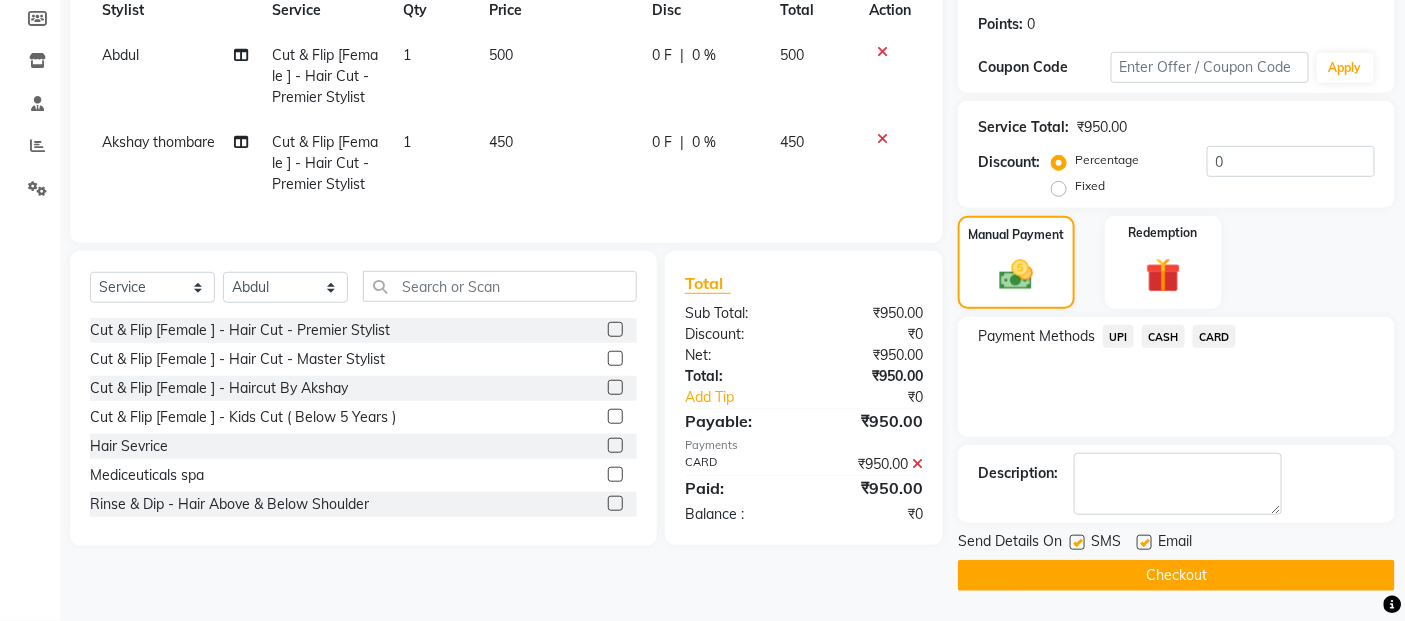 click on "Checkout" 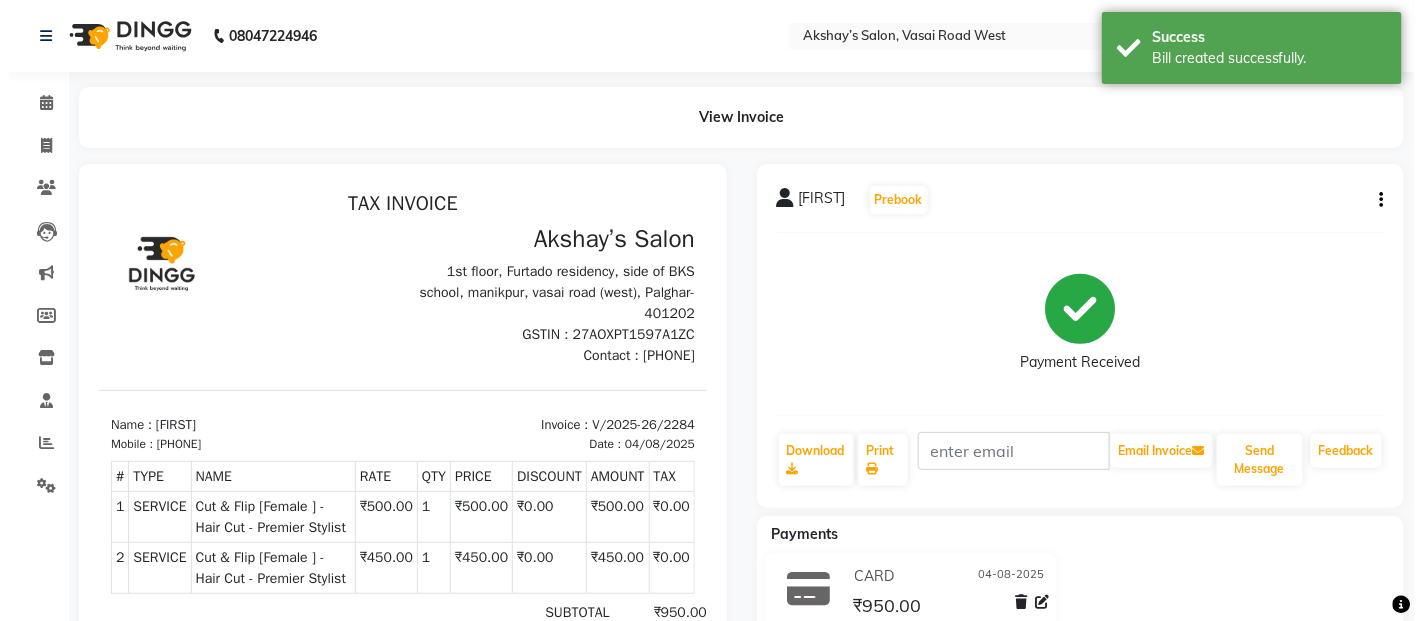 scroll, scrollTop: 0, scrollLeft: 0, axis: both 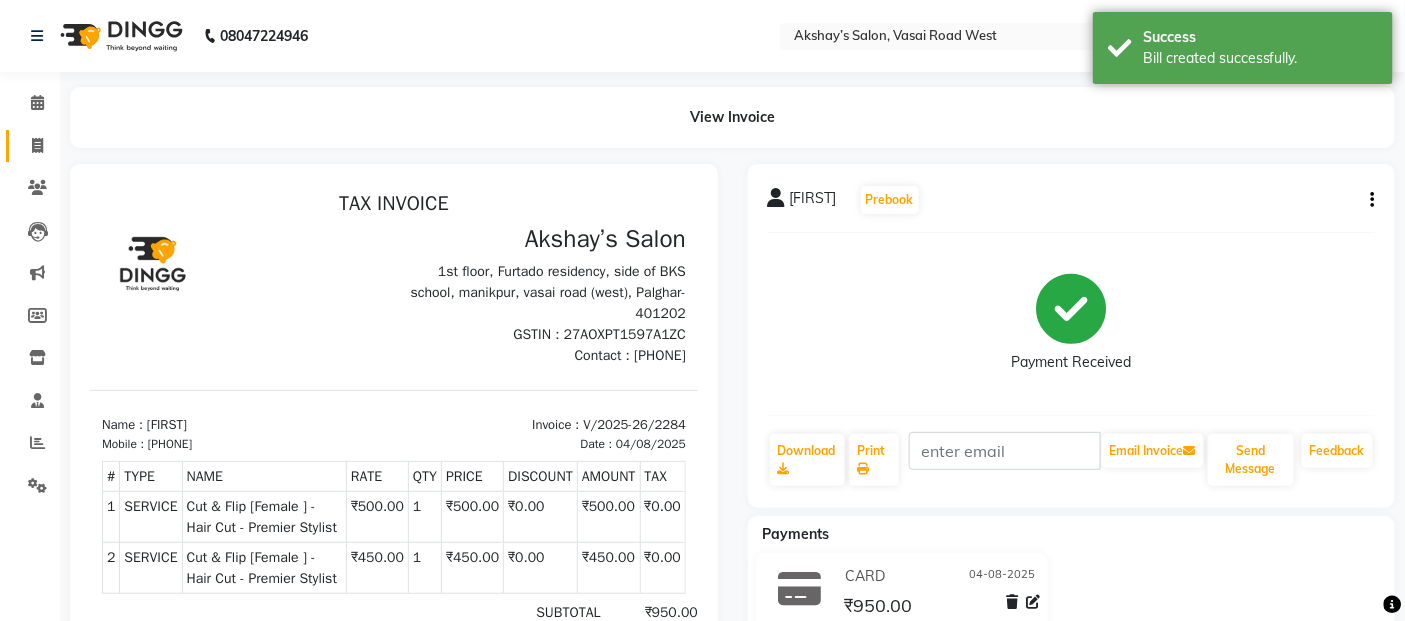 click on "Invoice" 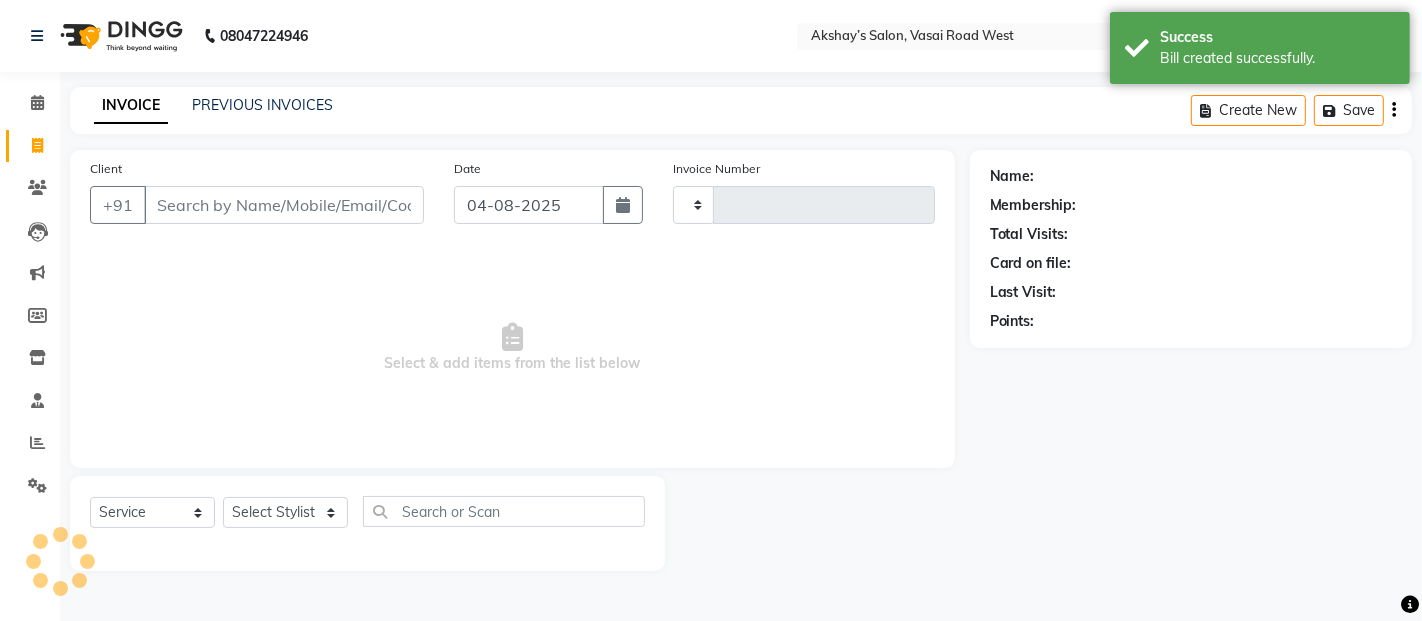 type on "2285" 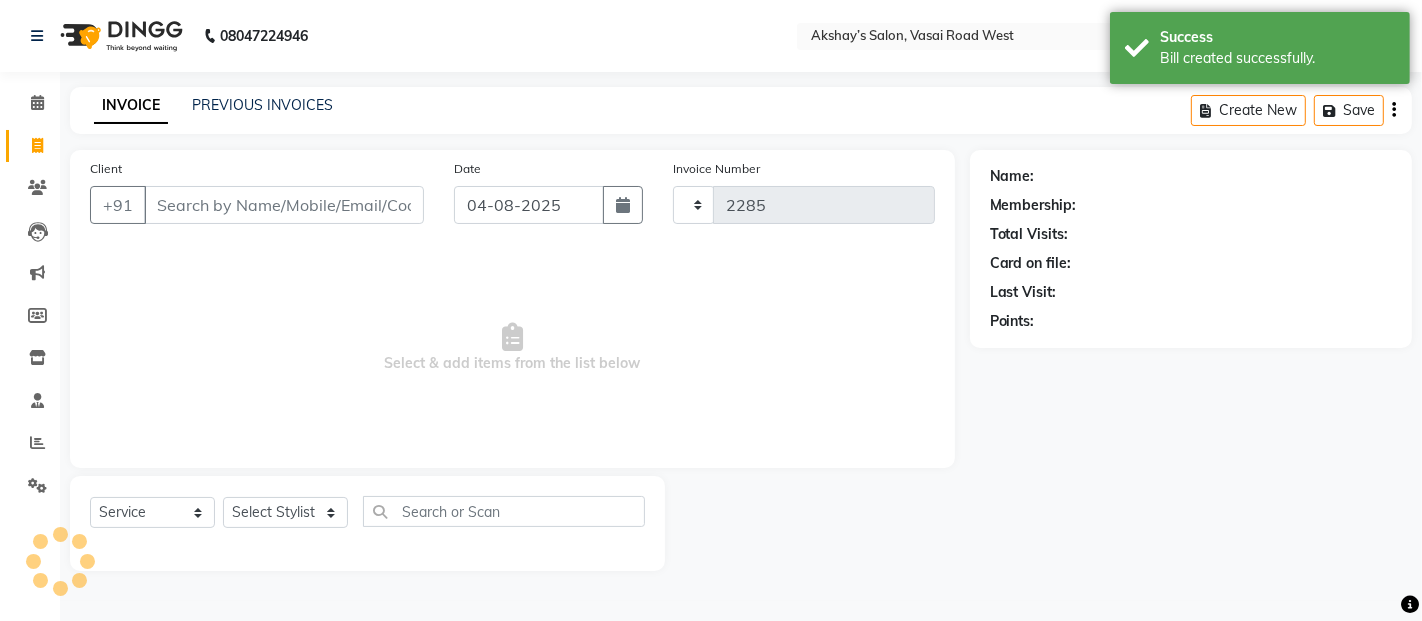 select on "5150" 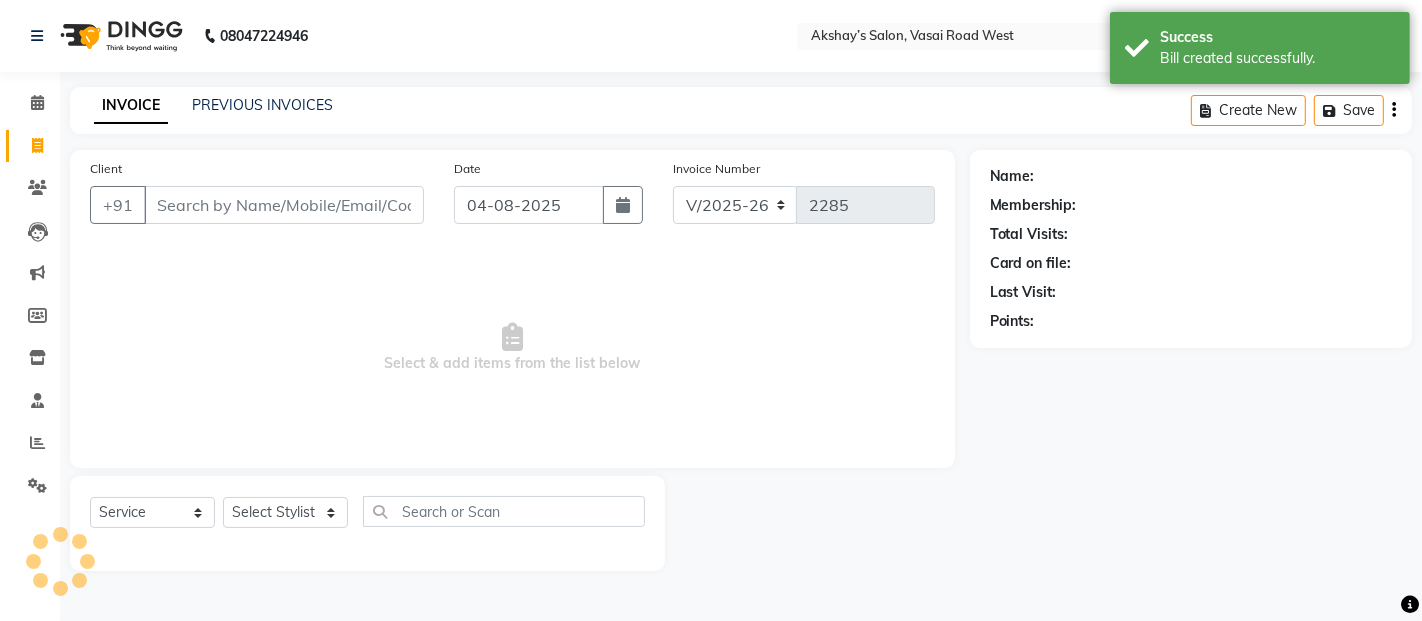 click on "Client" at bounding box center [284, 205] 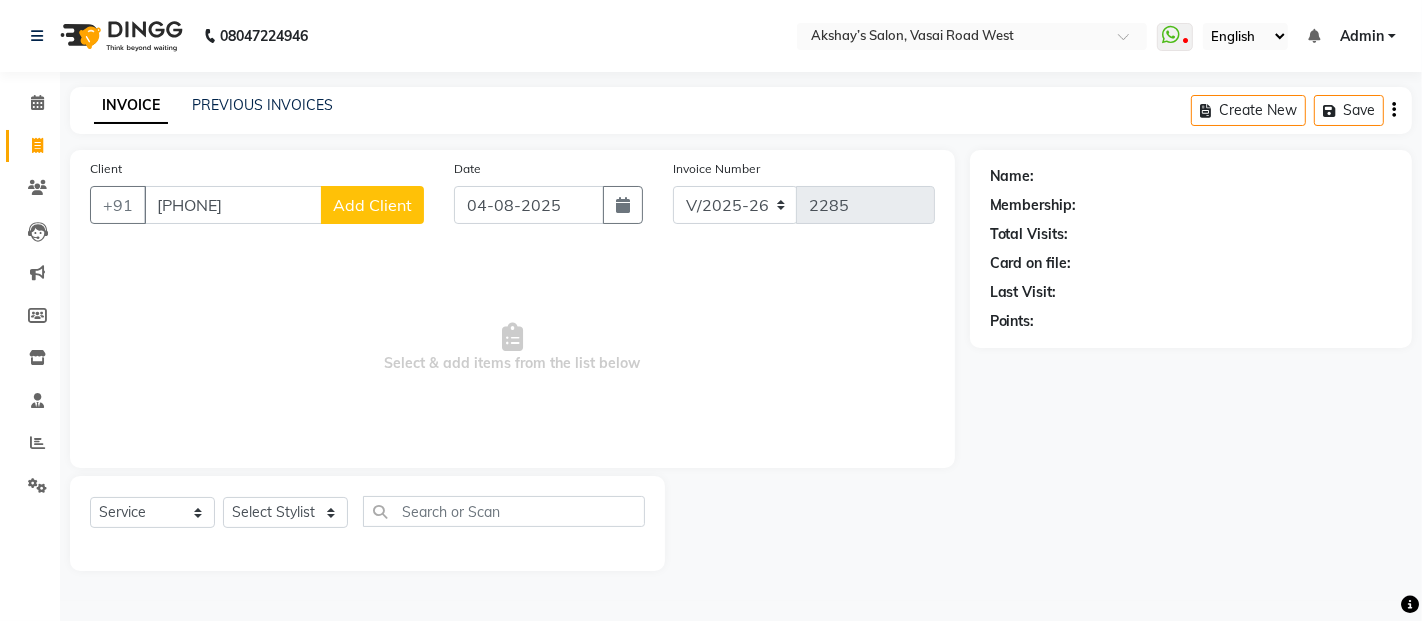 type on "[PHONE]" 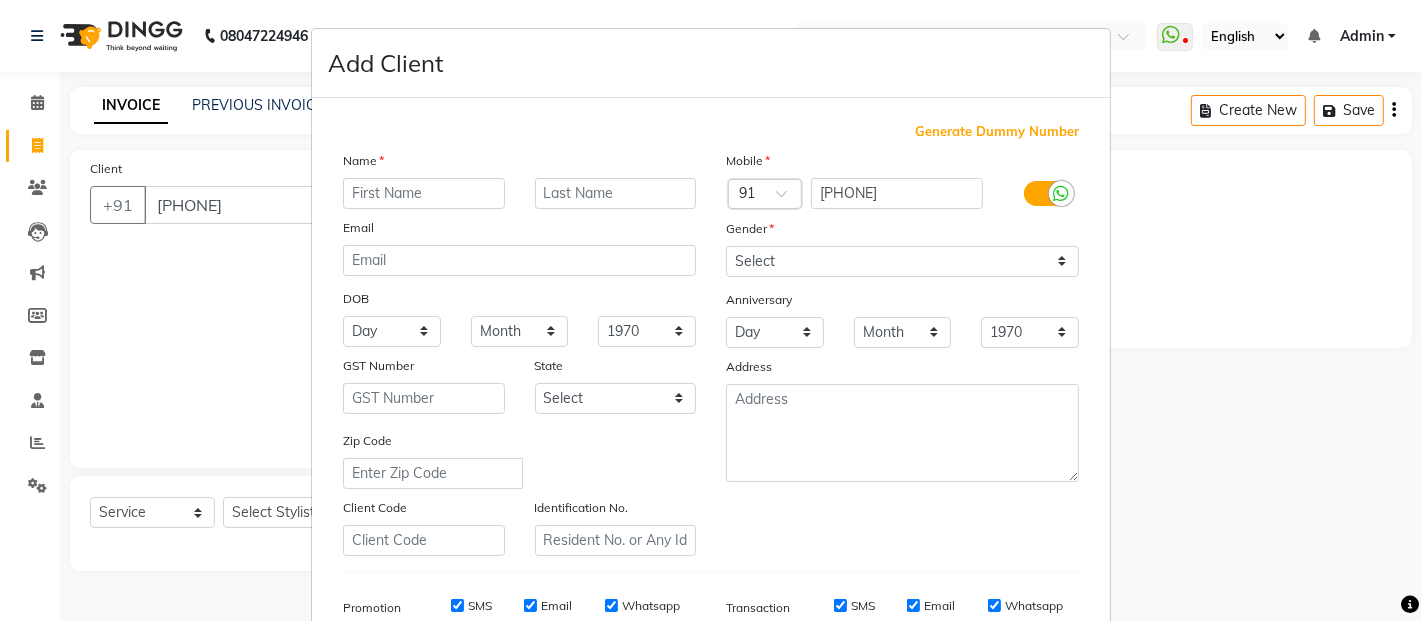 click at bounding box center (424, 193) 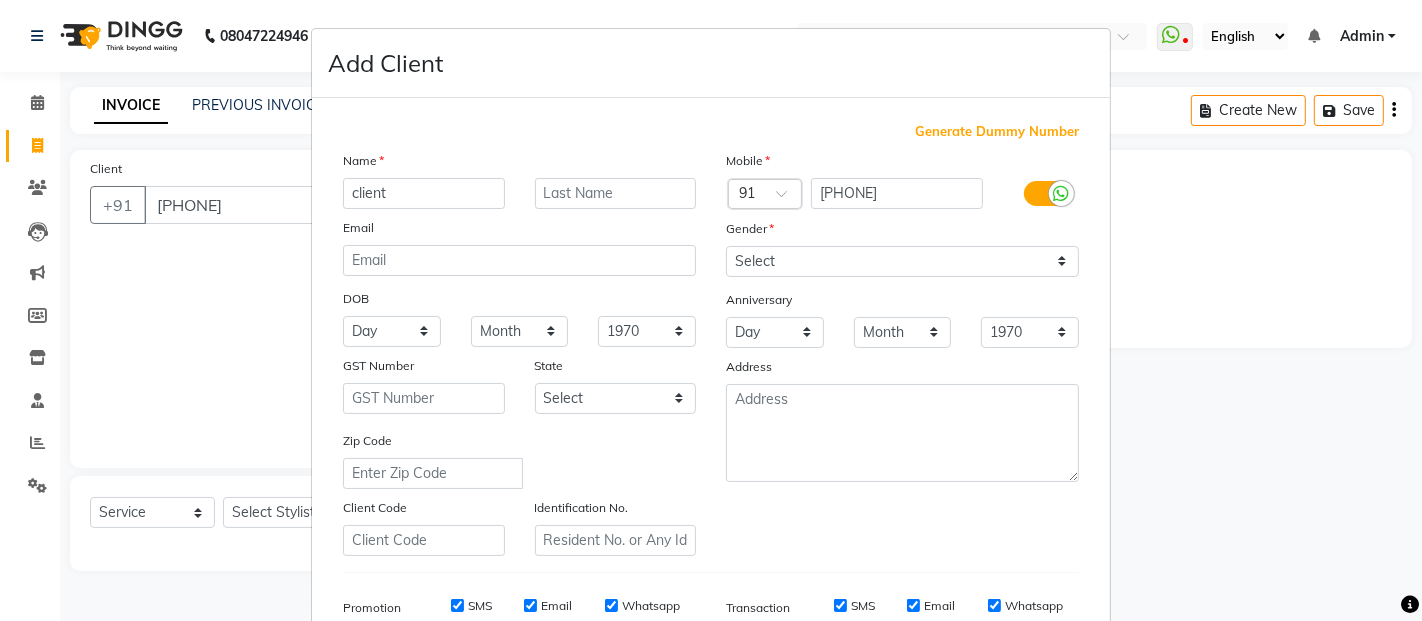 type on "client" 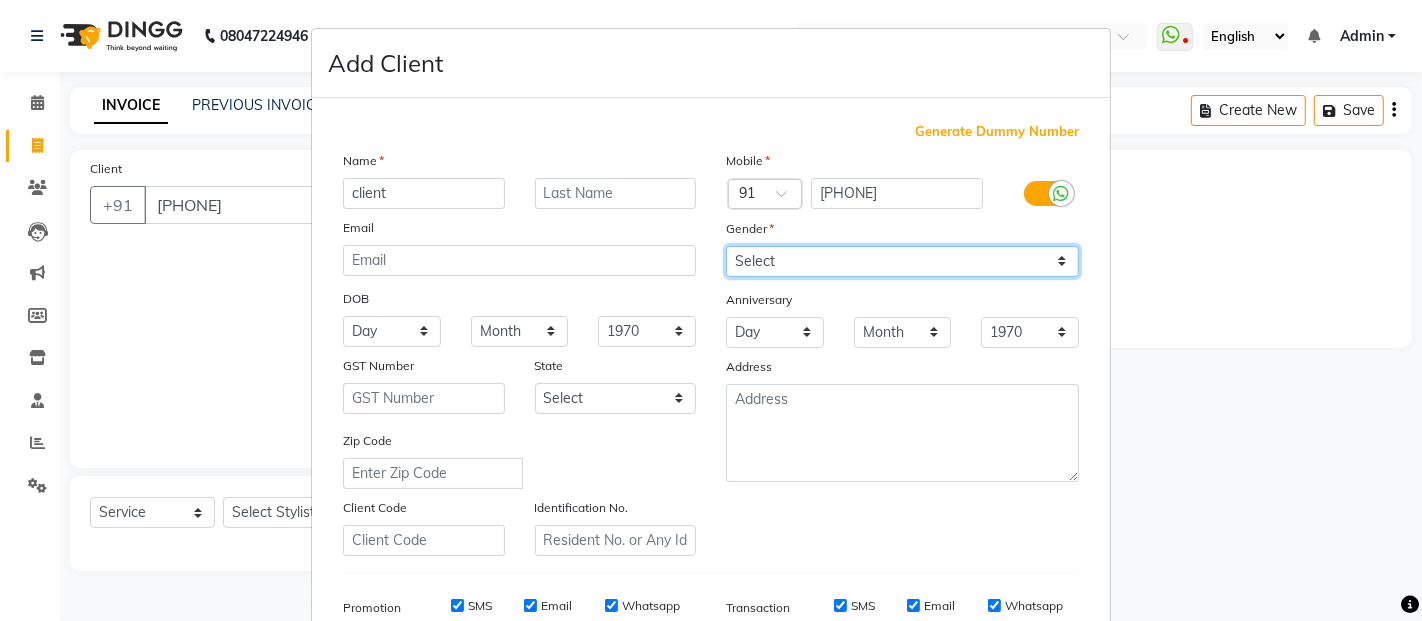 click on "Select Male Female Other Prefer Not To Say" at bounding box center [902, 261] 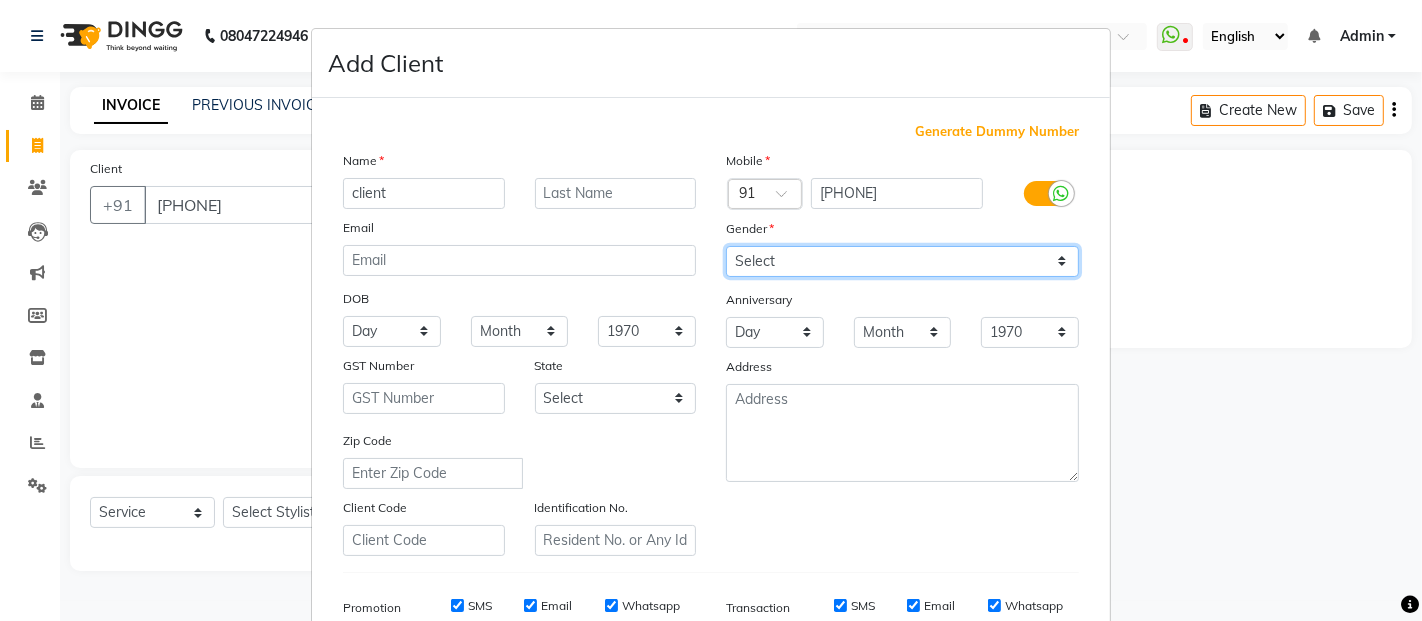 select on "female" 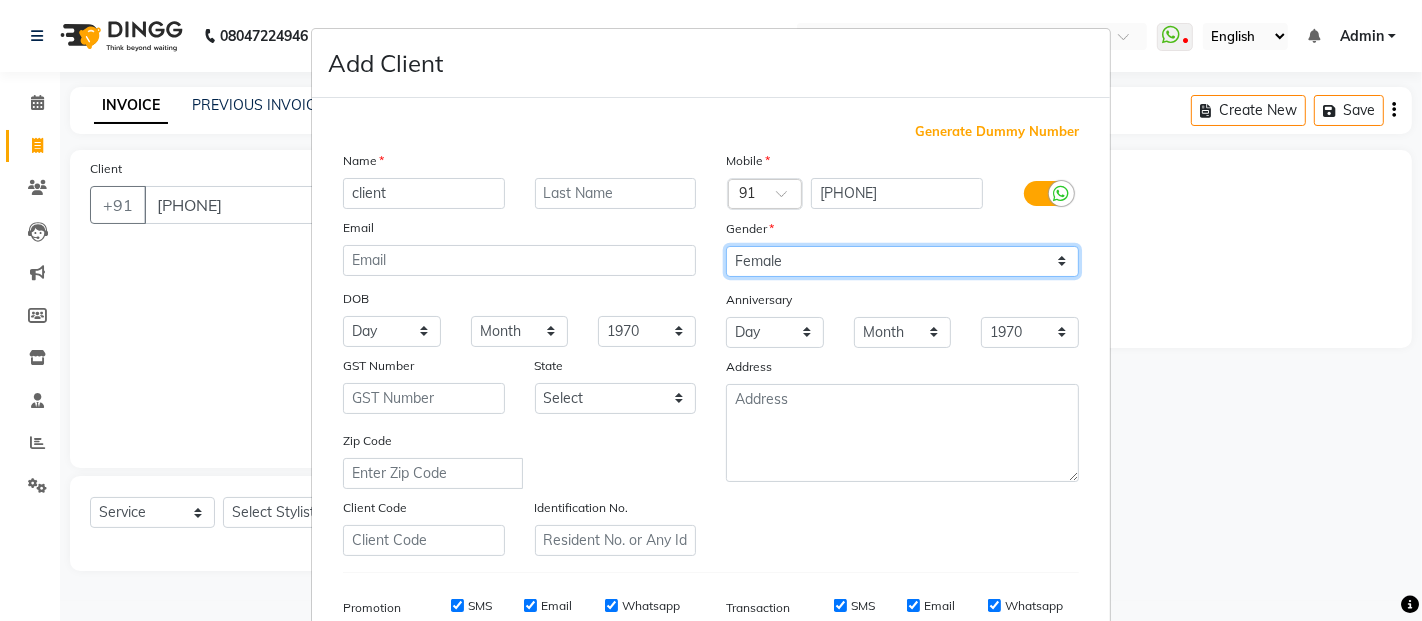 click on "Select Male Female Other Prefer Not To Say" at bounding box center [902, 261] 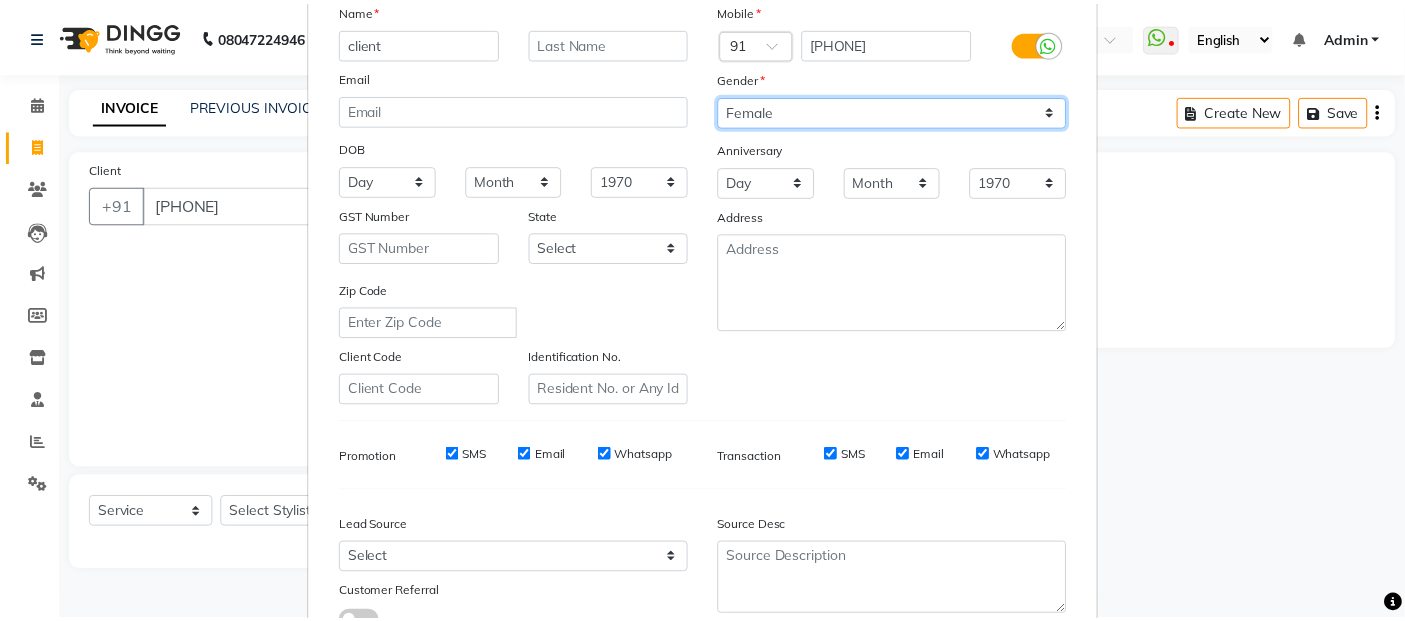 scroll, scrollTop: 303, scrollLeft: 0, axis: vertical 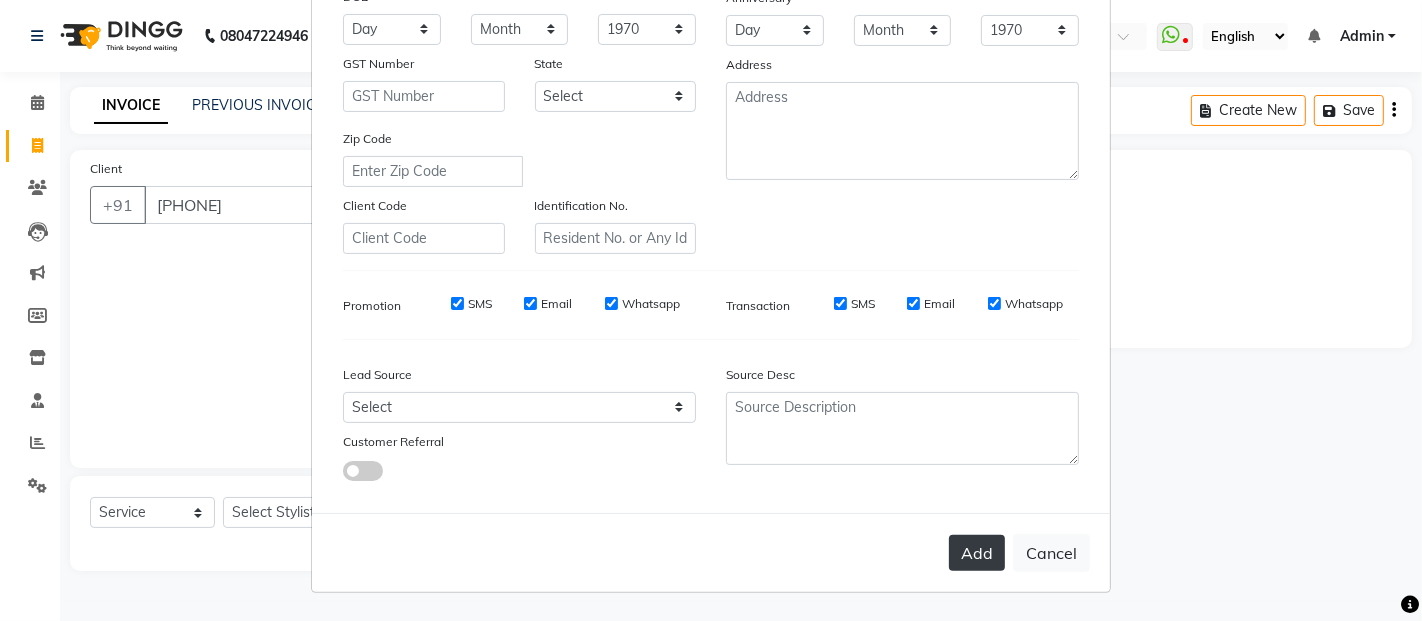 click on "Add" at bounding box center (977, 553) 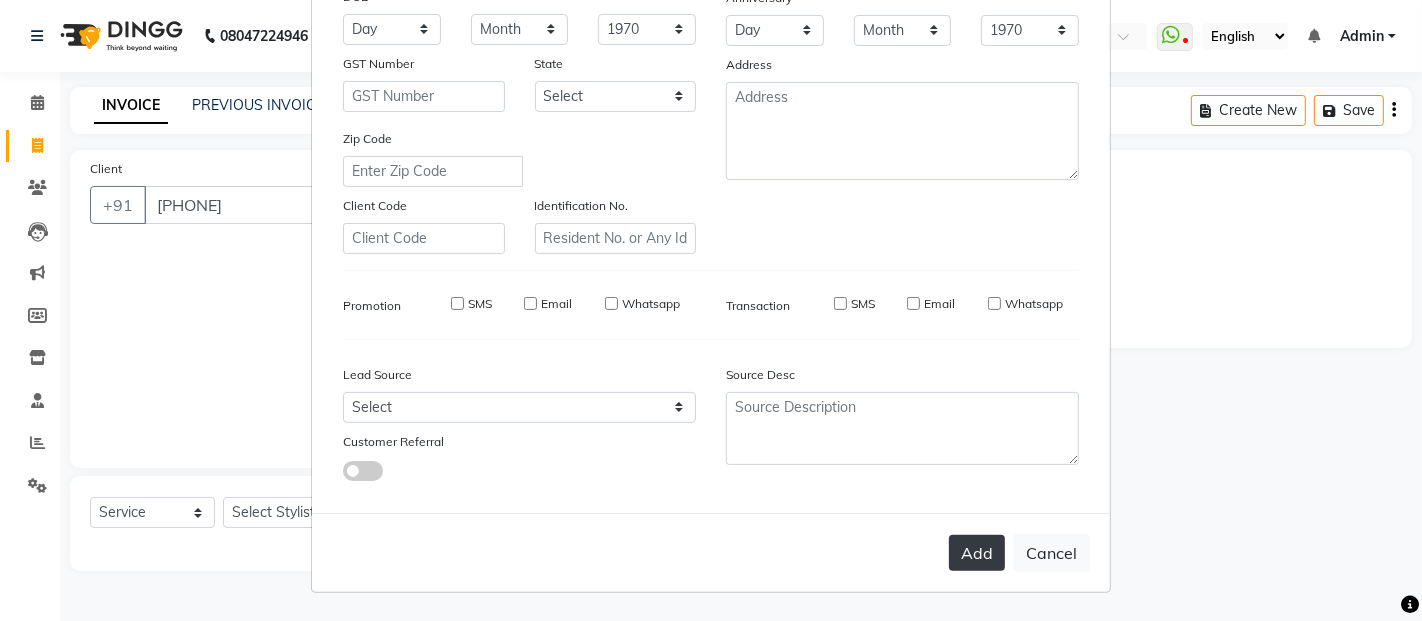type 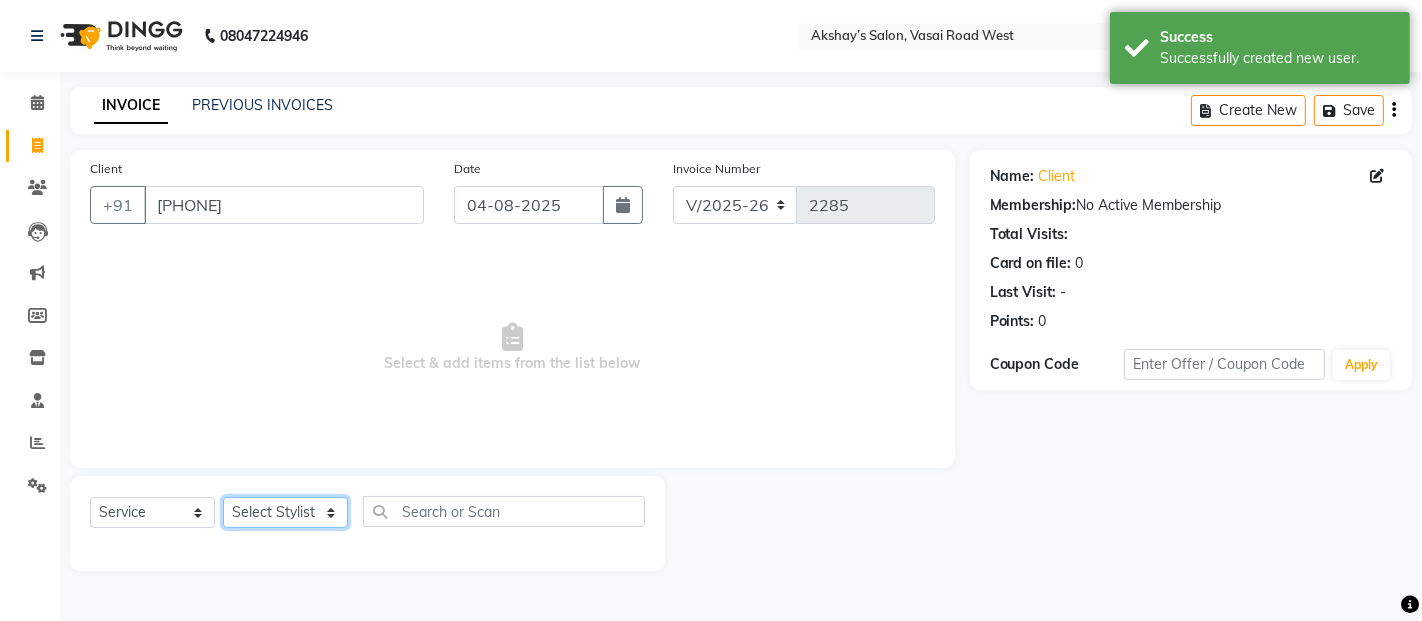 drag, startPoint x: 334, startPoint y: 510, endPoint x: 330, endPoint y: 500, distance: 10.770329 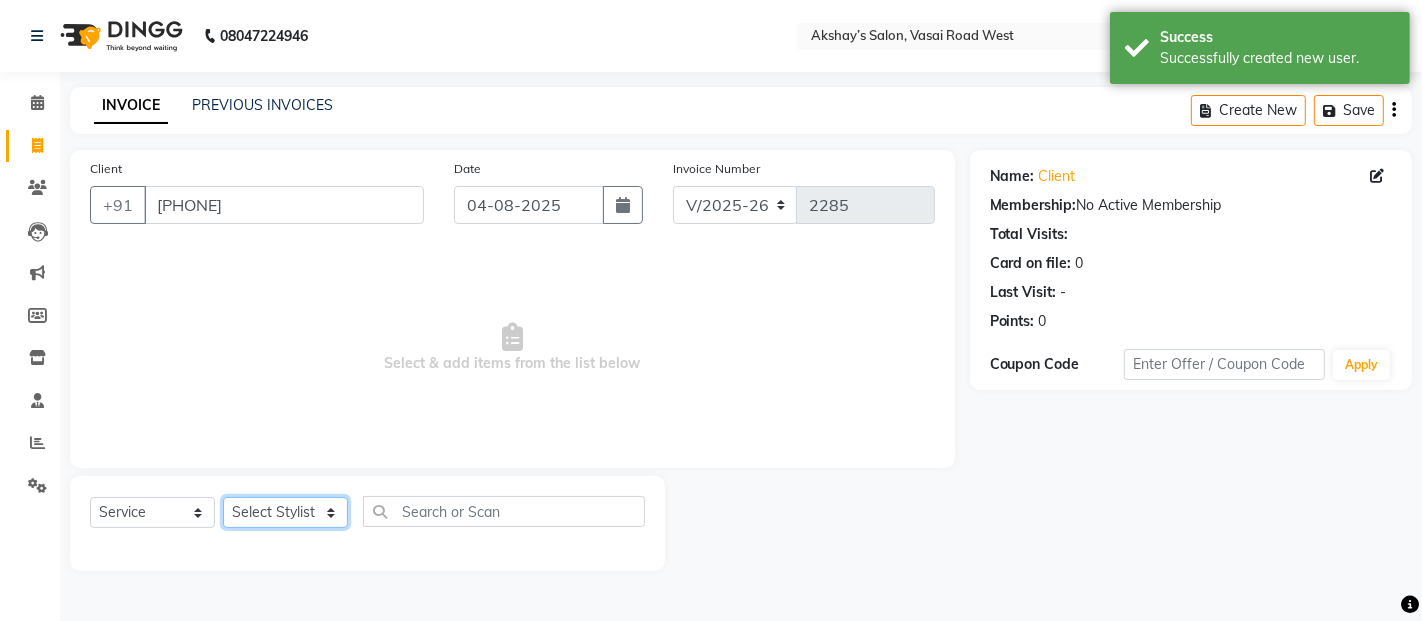 select on "62189" 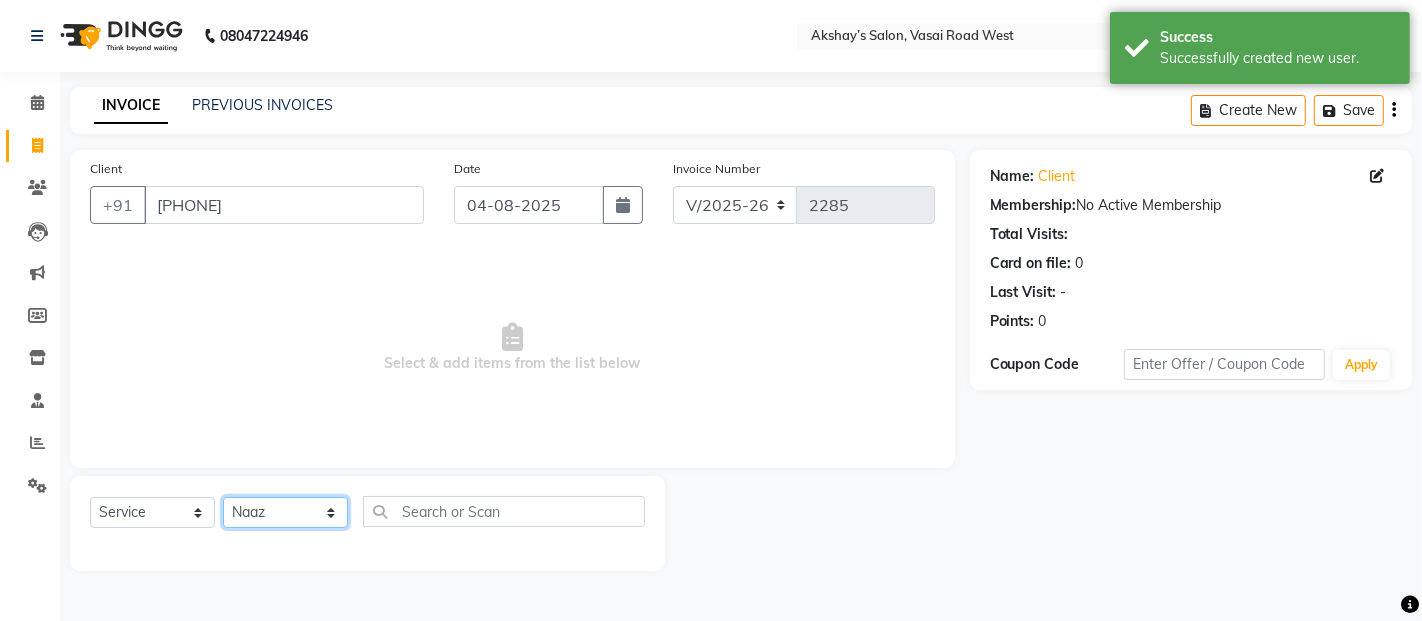 click on "Select Stylist Abdul Adil salmani Akshay thombare ali ANAS Ayaan Bhavika Gauri Kunal Manager Naaz Payal sahil Shlok Shruti Soni Srushti Swara Angre" 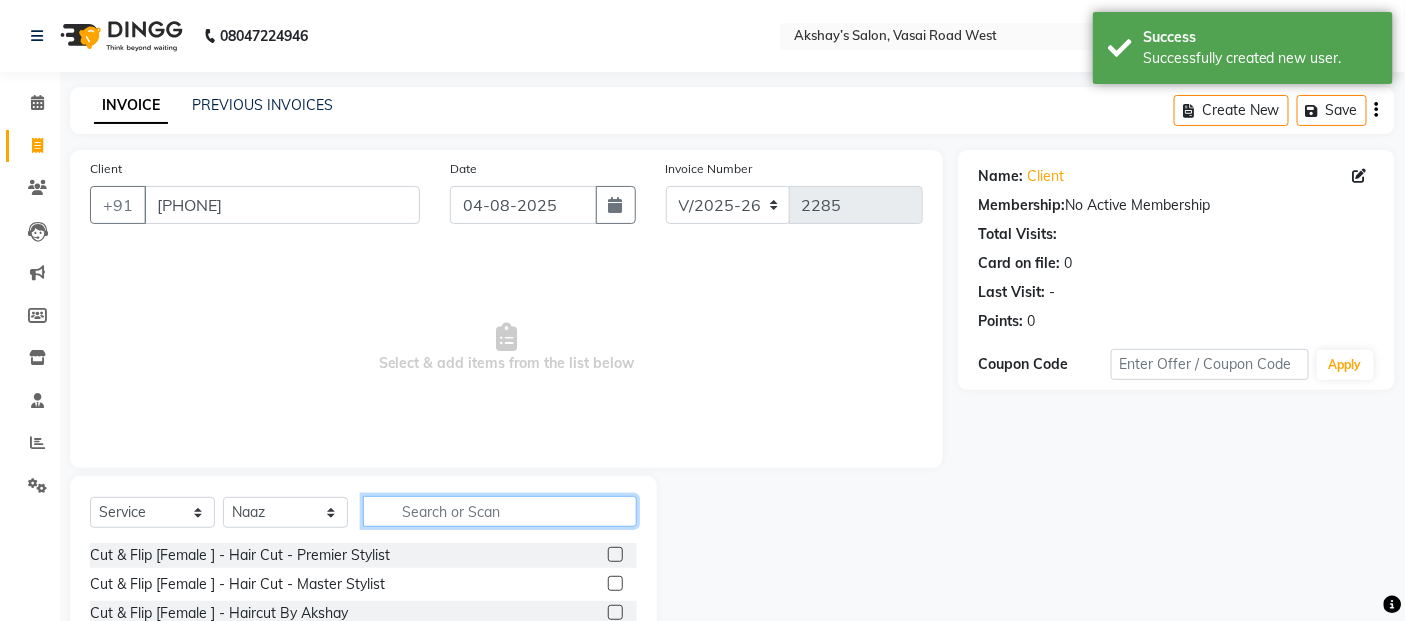 click 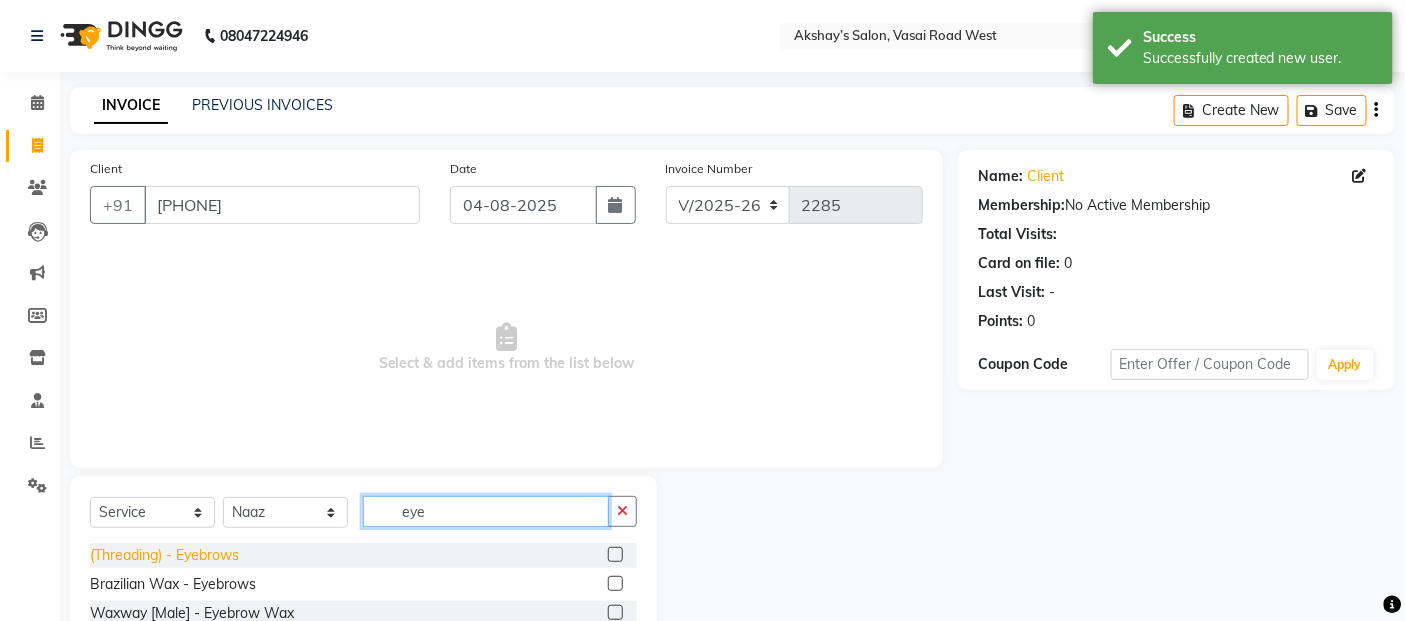 type on "eye" 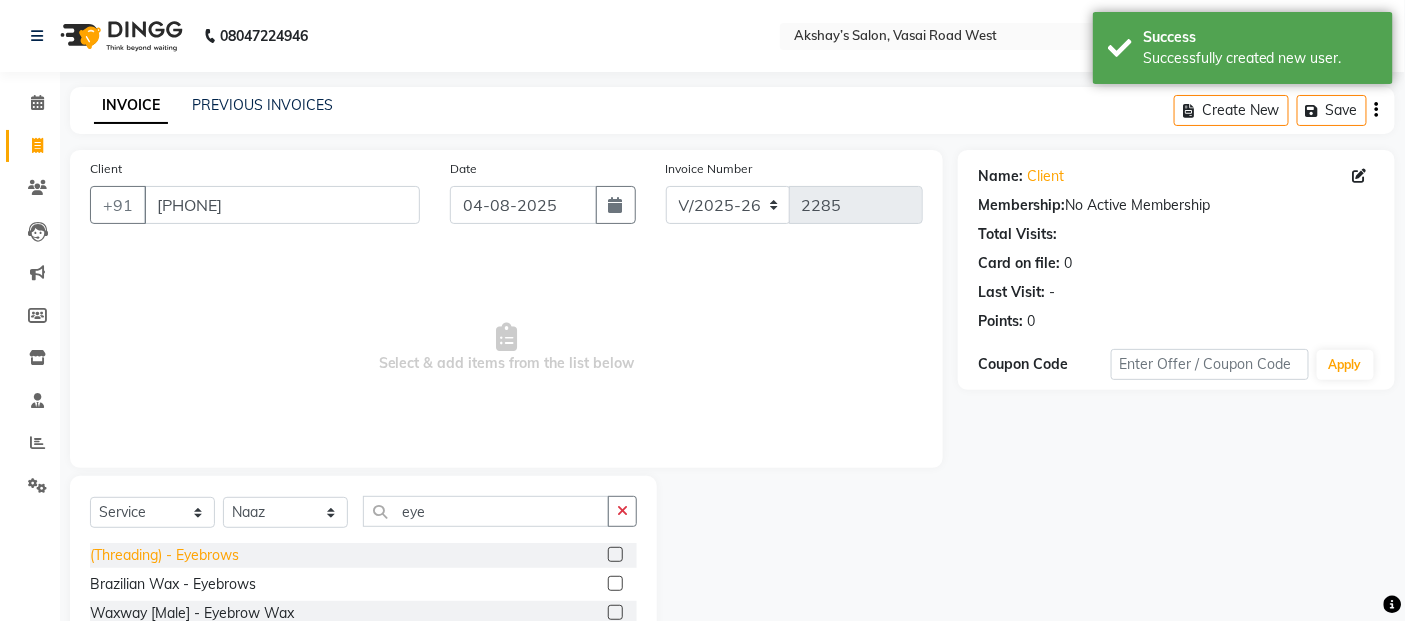 click on "(Threading) - Eyebrows" 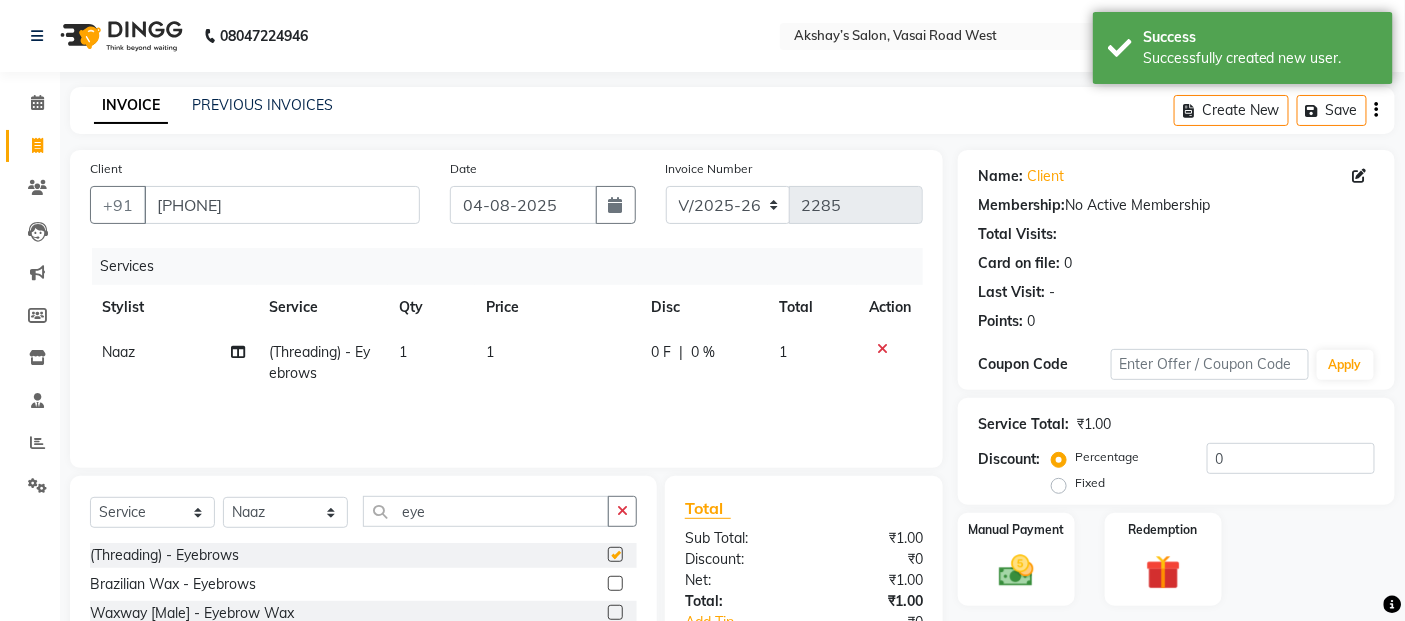 checkbox on "false" 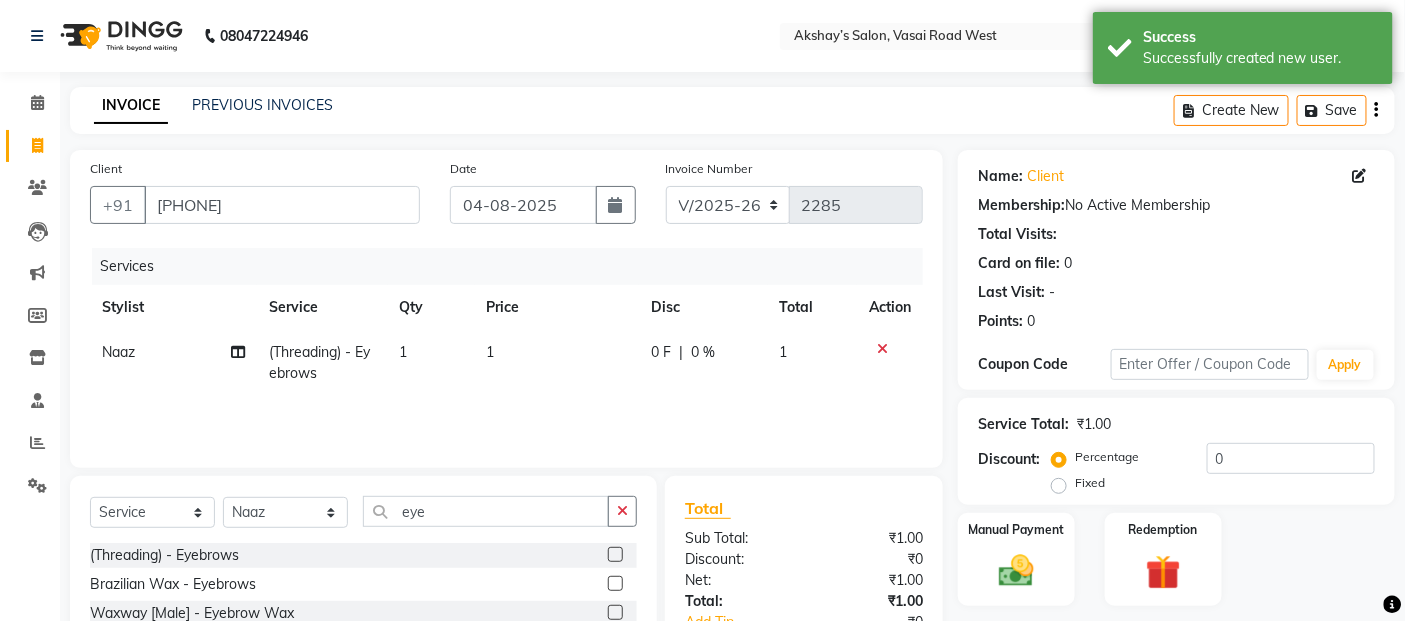 click on "1" 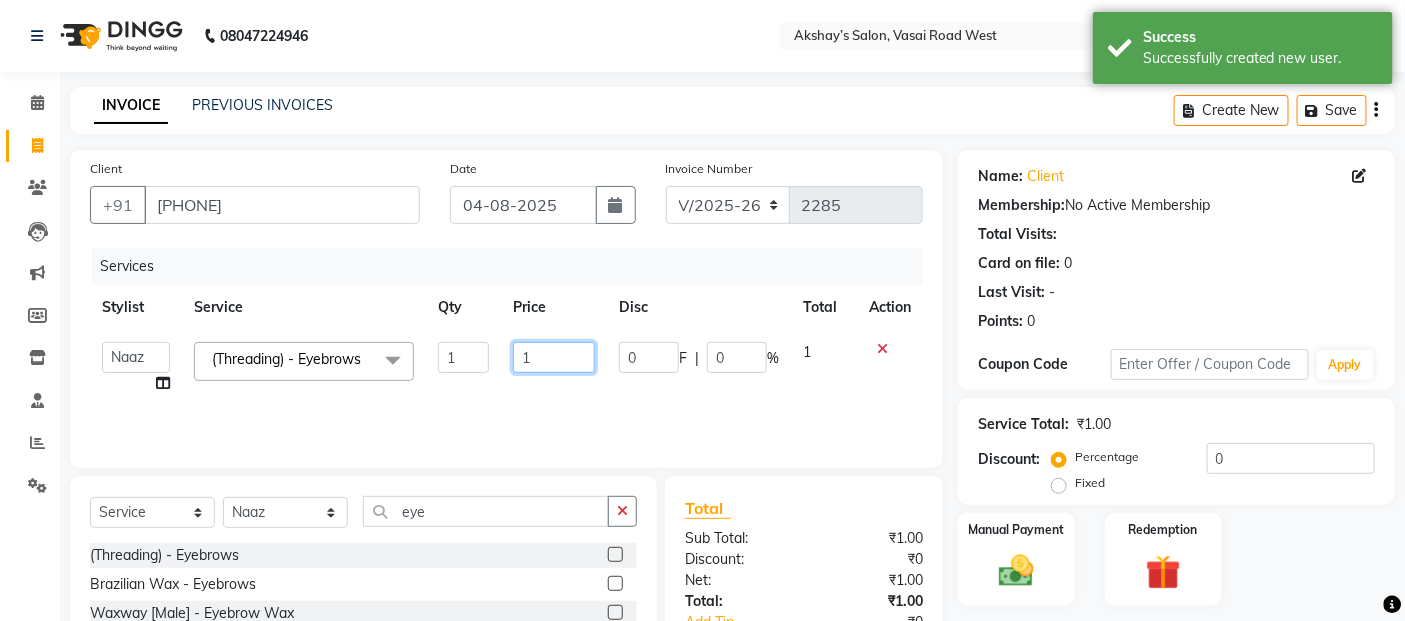 click on "1" 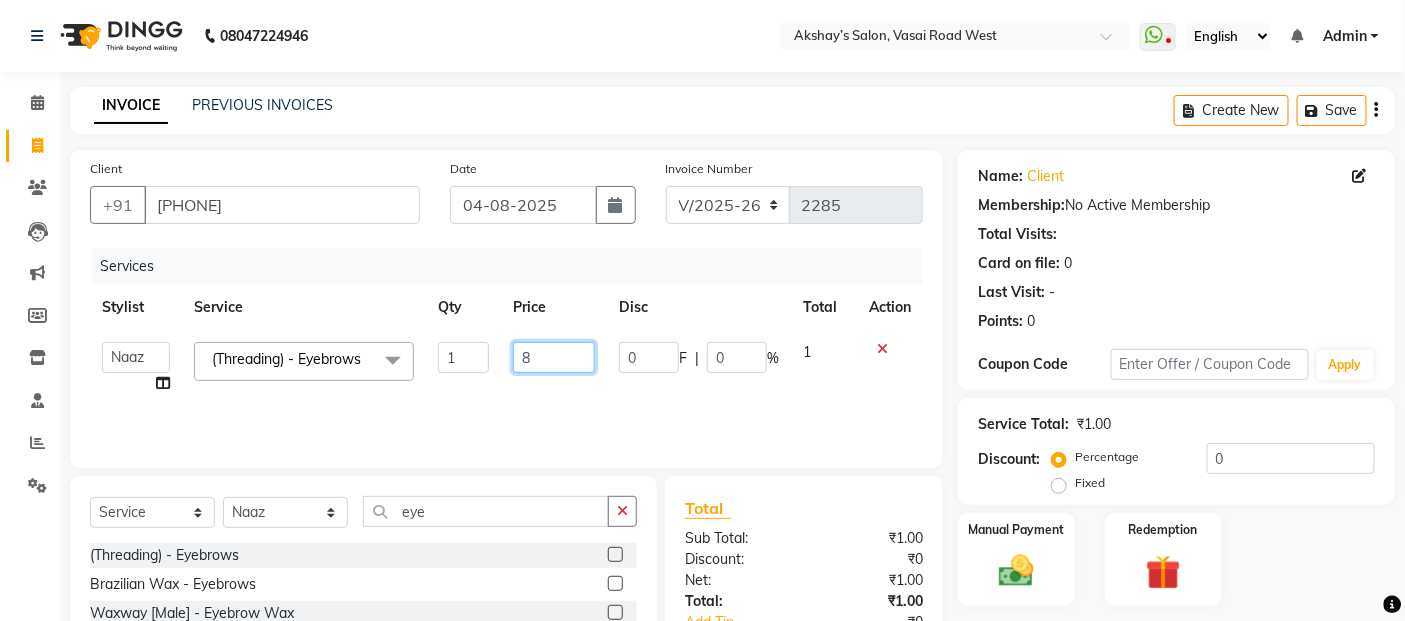 type on "80" 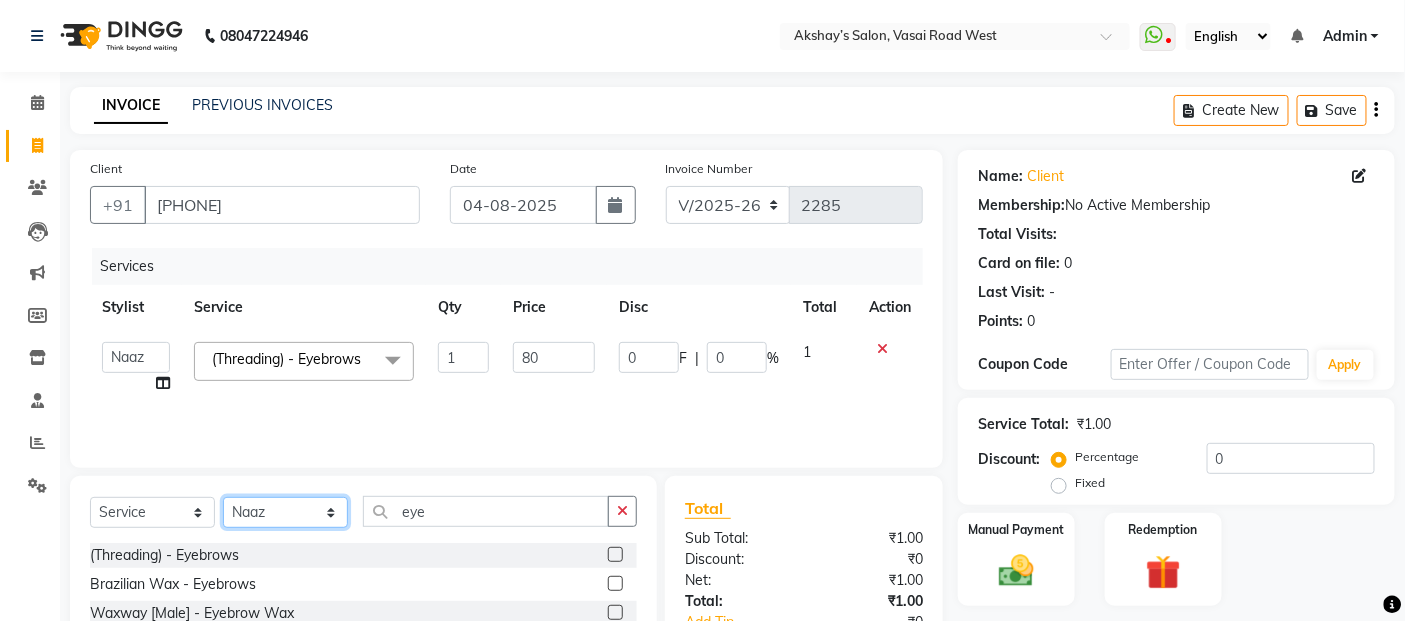 click on "Select Stylist Abdul Adil salmani Akshay thombare ali ANAS Ayaan Bhavika Gauri Kunal Manager Naaz Payal sahil Shlok Shruti Soni Srushti Swara Angre" 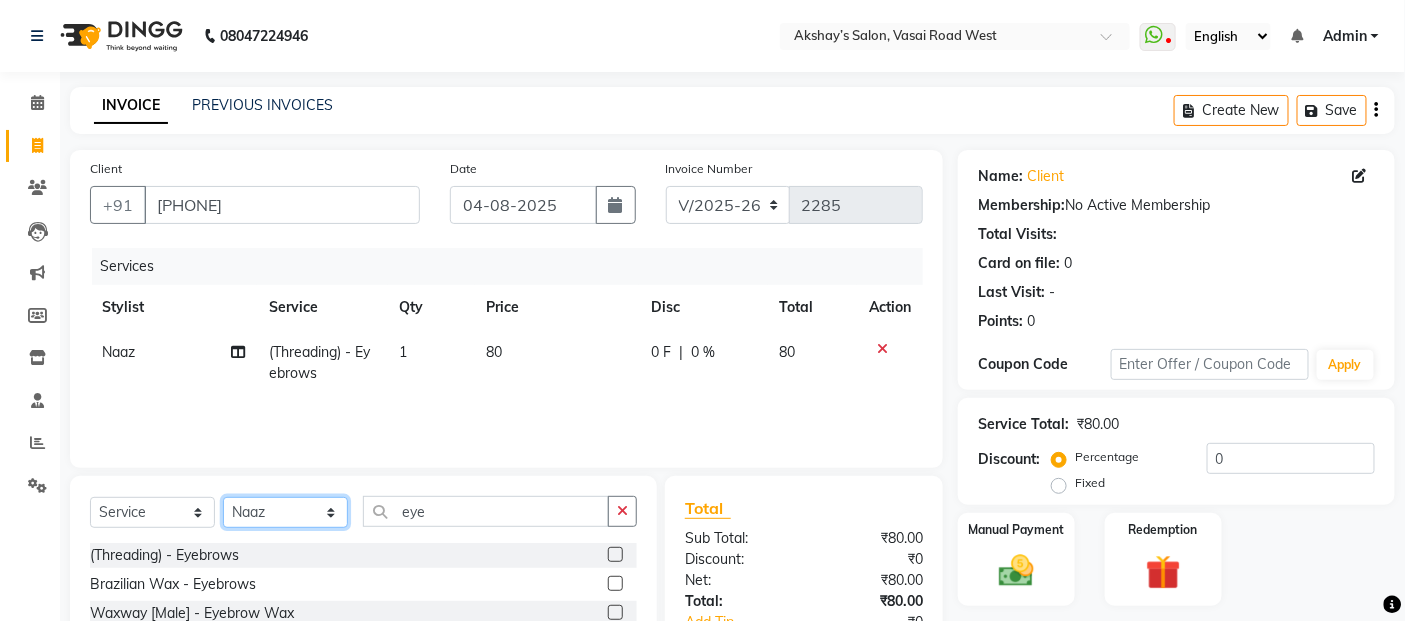 select on "37743" 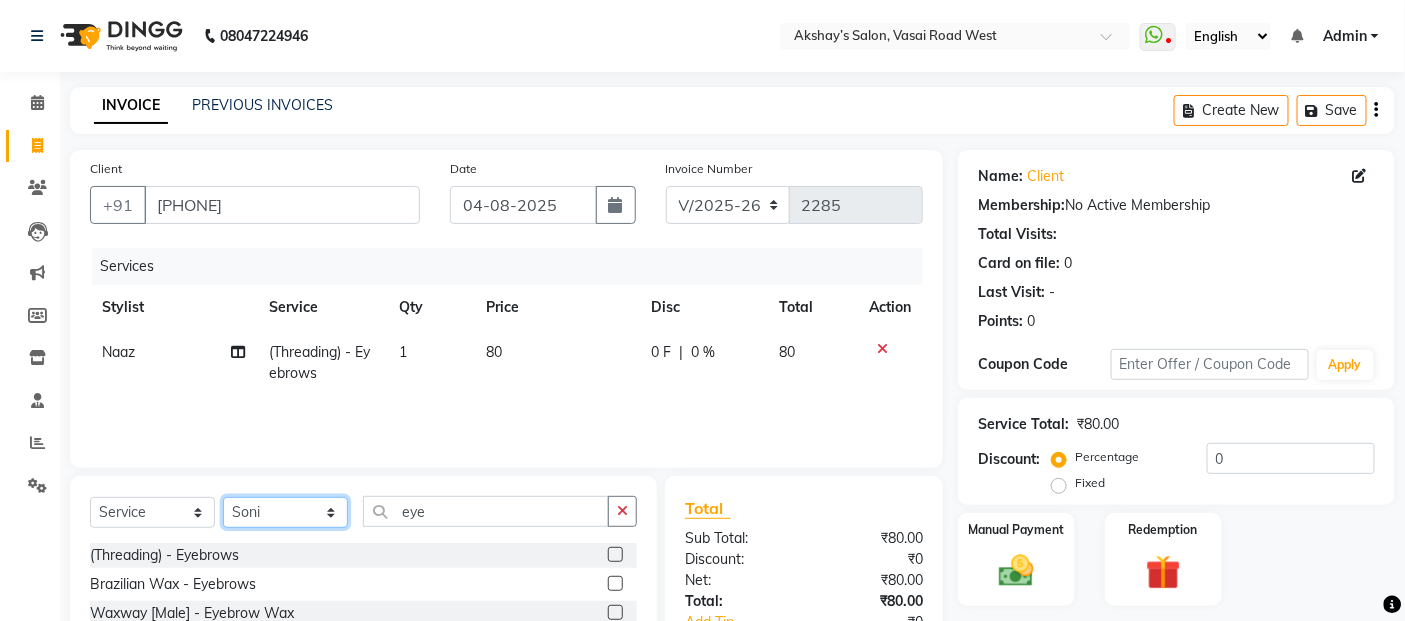 click on "Select Stylist Abdul Adil salmani Akshay thombare ali ANAS Ayaan Bhavika Gauri Kunal Manager Naaz Payal sahil Shlok Shruti Soni Srushti Swara Angre" 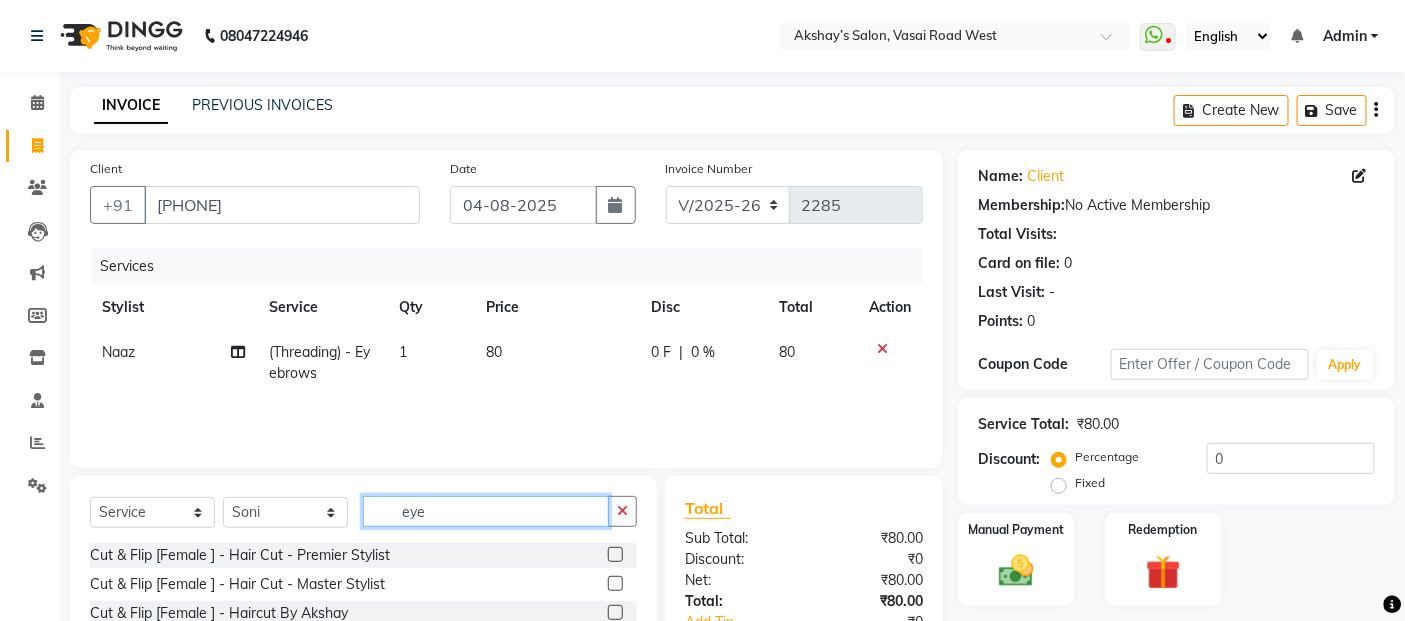 click on "eye" 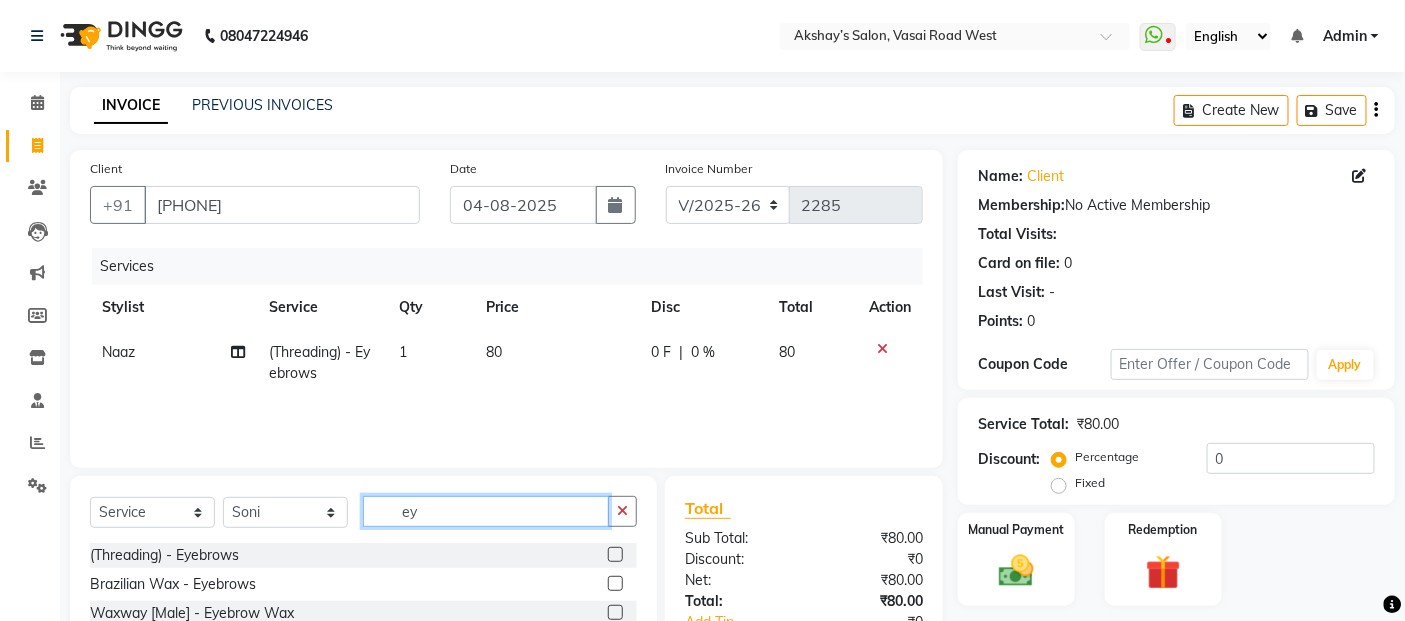 type on "e" 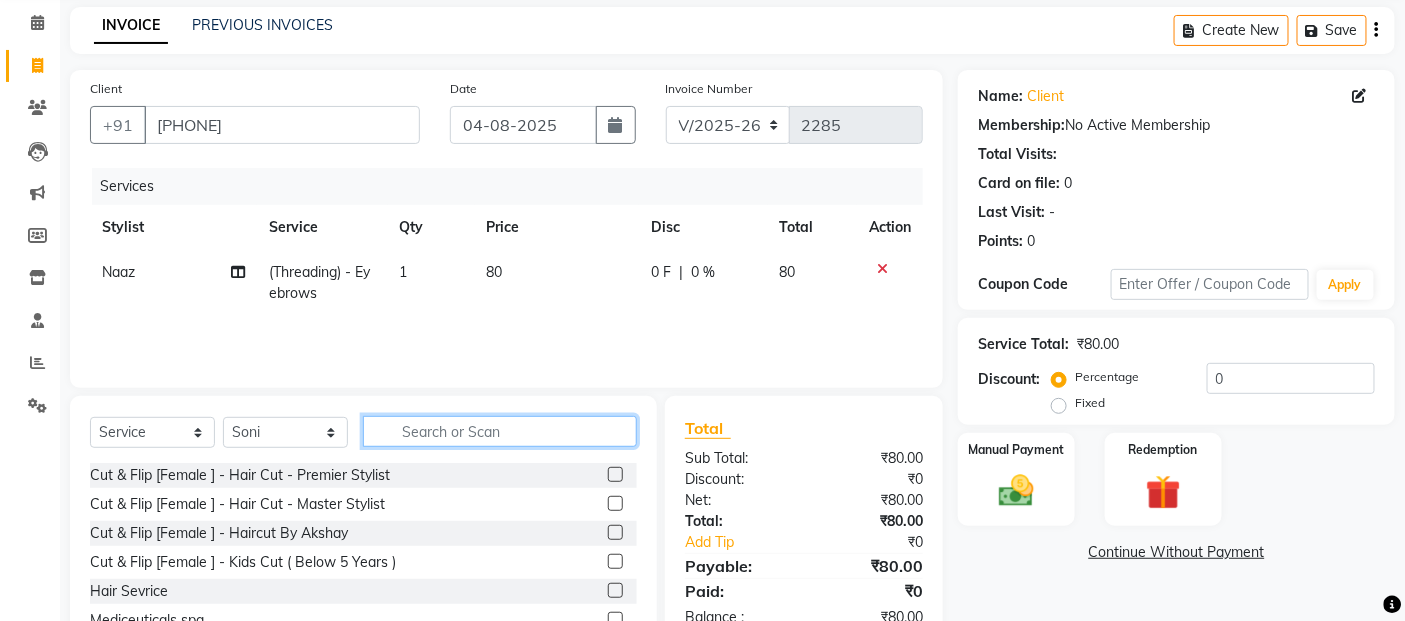 scroll, scrollTop: 180, scrollLeft: 0, axis: vertical 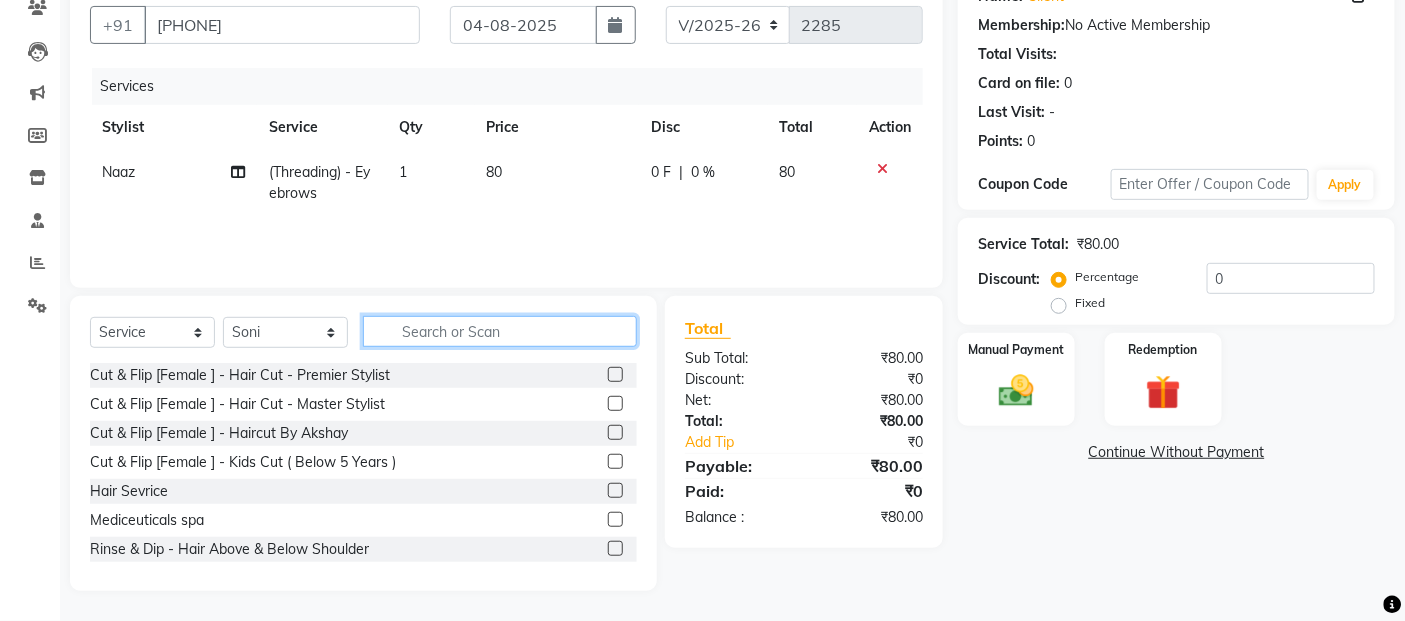 type 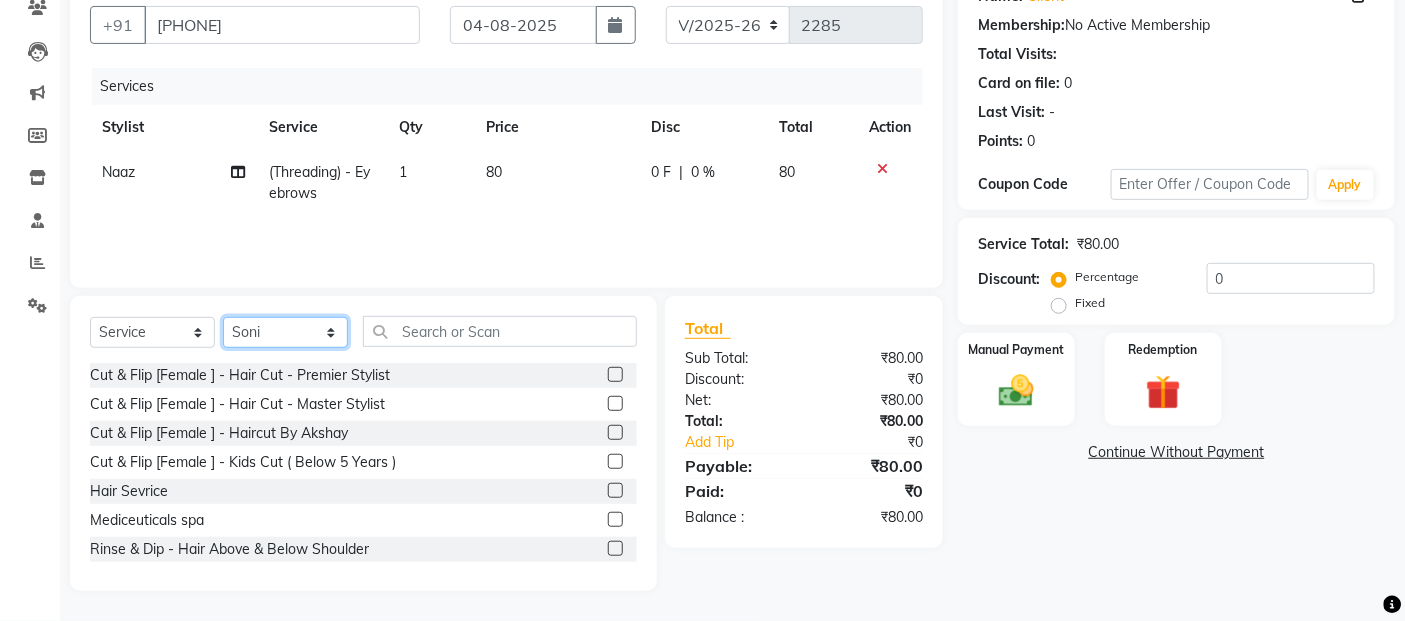 drag, startPoint x: 263, startPoint y: 338, endPoint x: 255, endPoint y: 317, distance: 22.472204 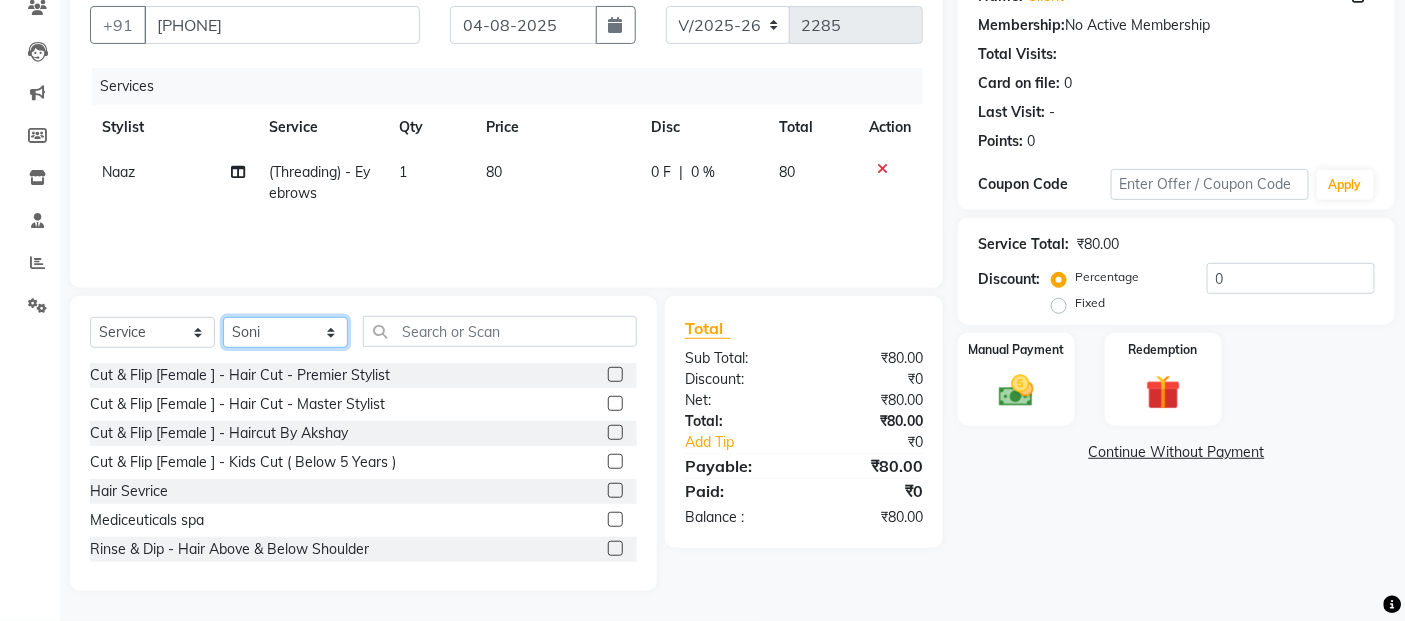 select on "32735" 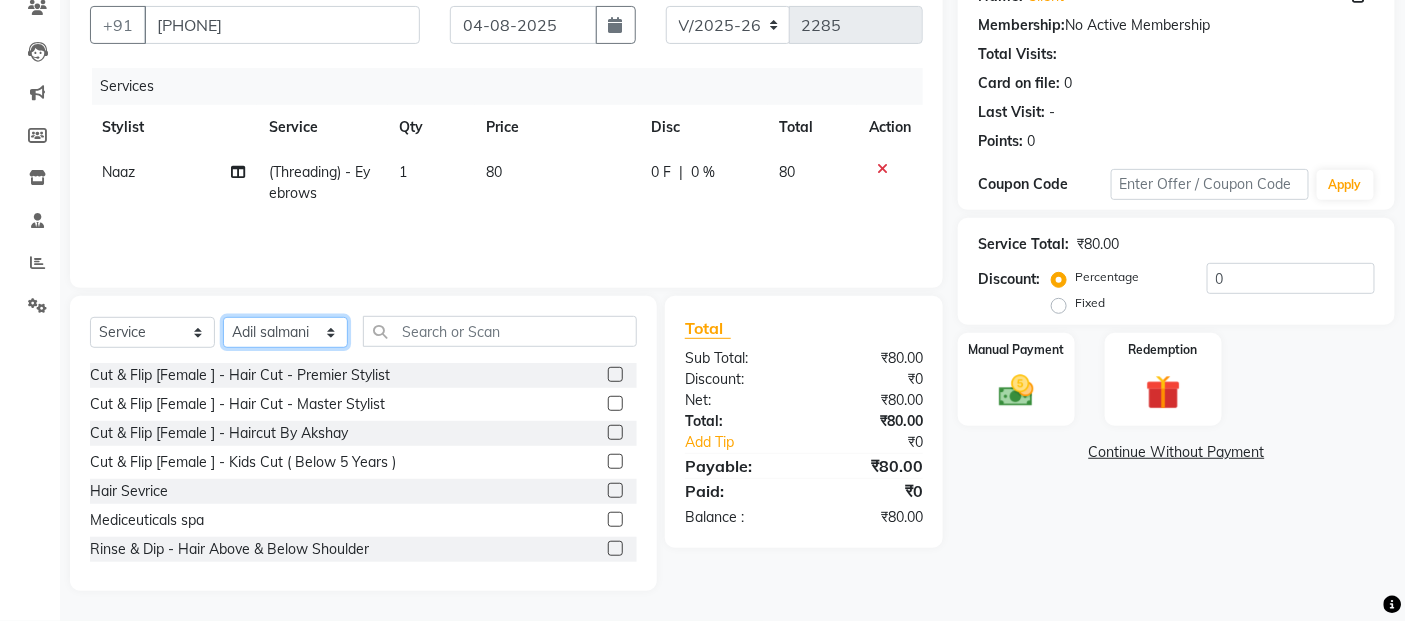 click on "Select Stylist Abdul Adil salmani Akshay thombare ali ANAS Ayaan Bhavika Gauri Kunal Manager Naaz Payal sahil Shlok Shruti Soni Srushti Swara Angre" 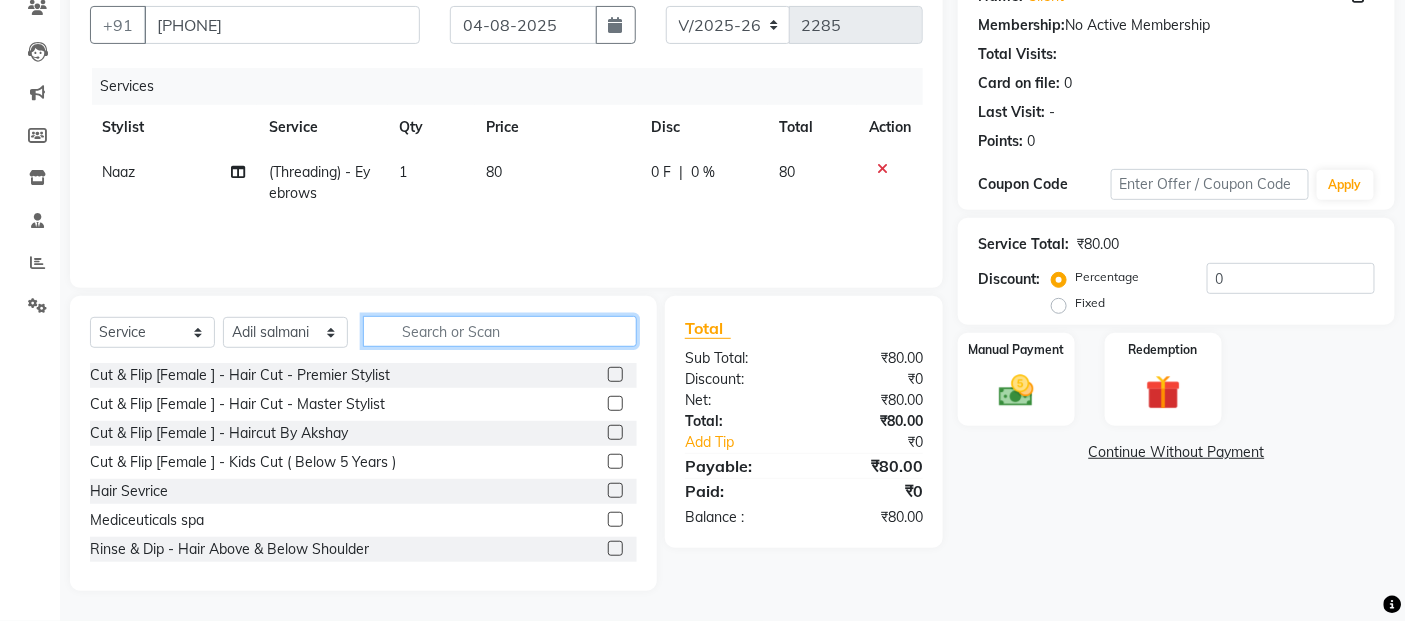 click 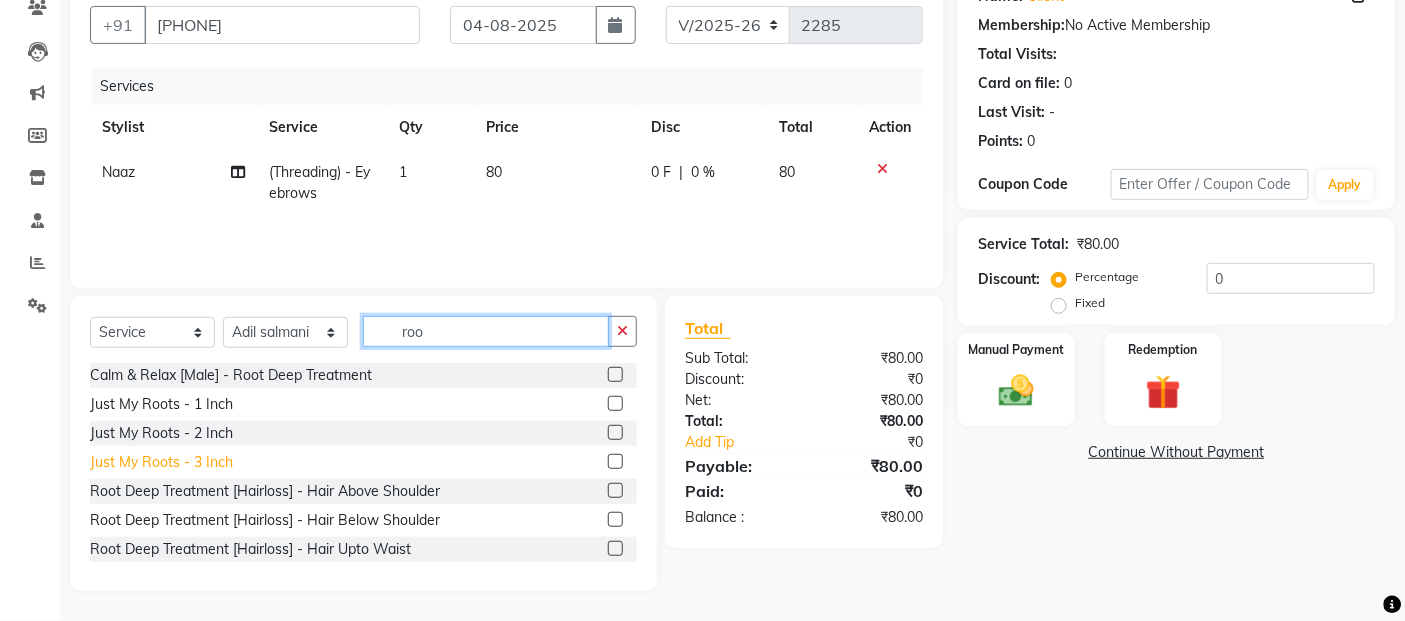 type on "roo" 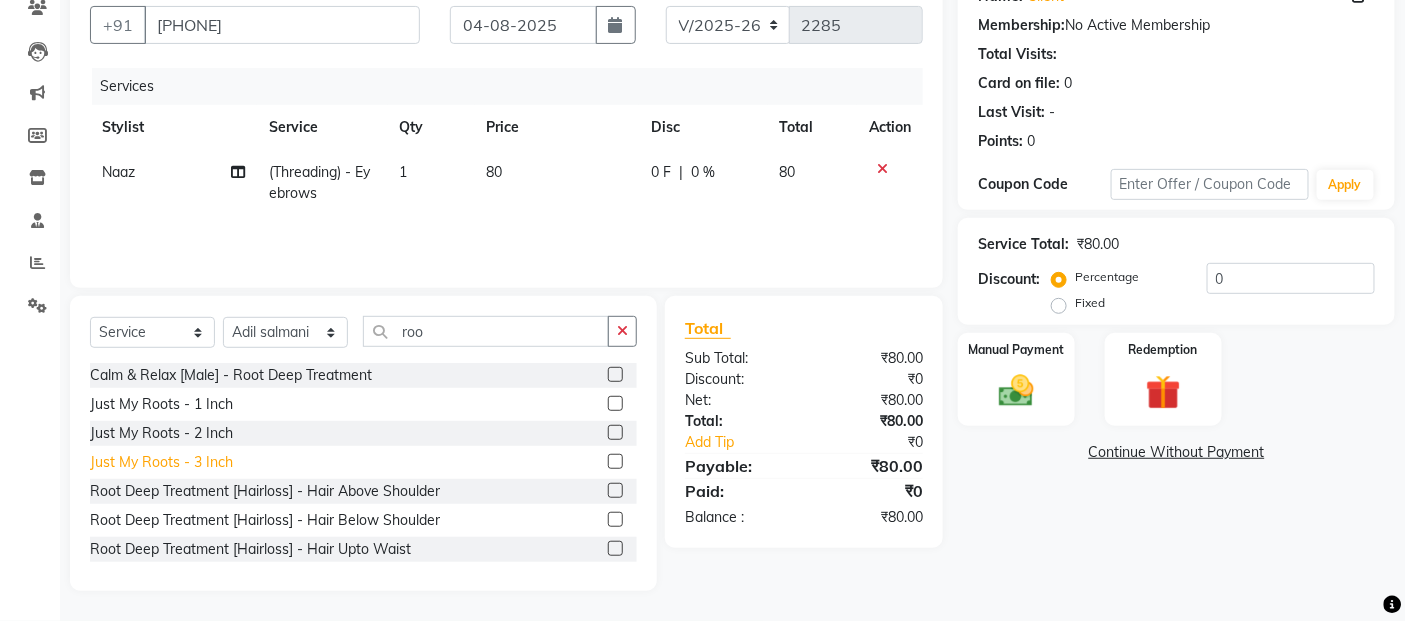 click on "Just My Roots - 3 Inch" 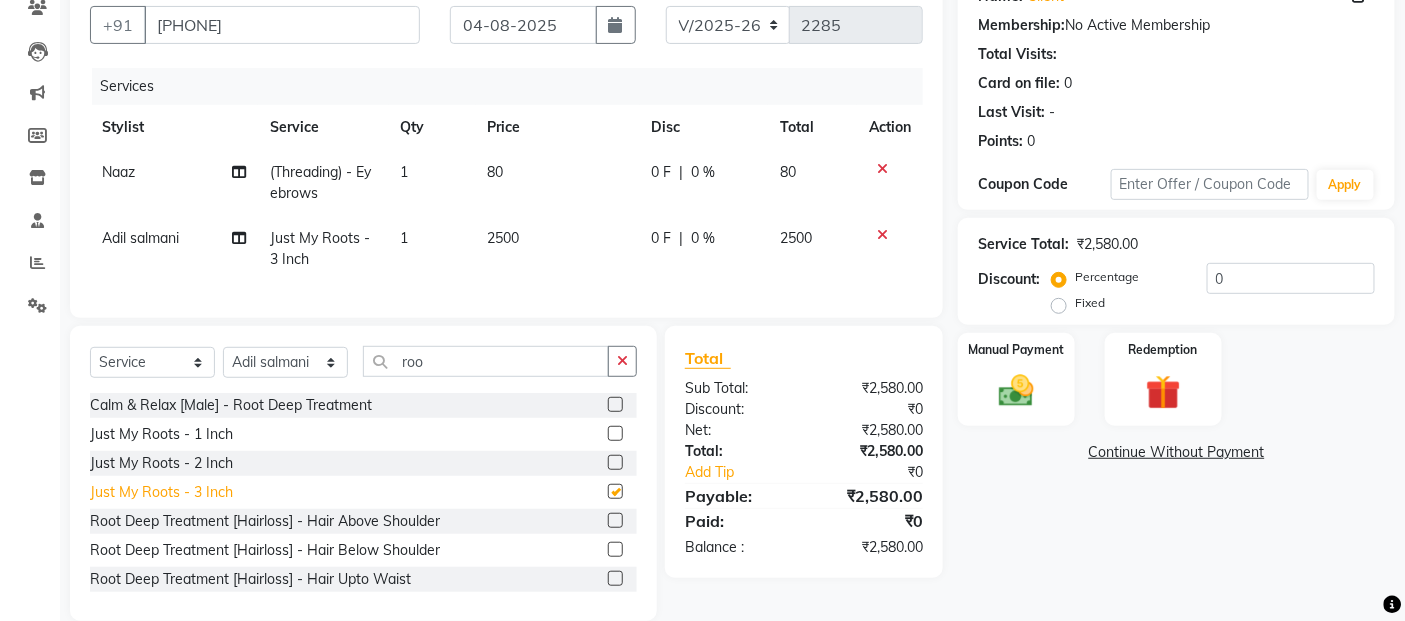 click on "Calm & Relax [Male] - Root Deep Treatment  Just My Roots - 1 Inch  Just My Roots - 2 Inch  Just My Roots - 3 Inch  Root Deep Treatment        [Hairloss] - Hair Above Shoulder  Root Deep Treatment        [Hairloss] - Hair Below Shoulder  Root Deep Treatment        [Hairloss] - Hair Upto Waist  Root Deep Treatment        [Hairloss] - Hair Below Waist  Root Deep Treatment        [Hairloss] - Dandruff Treatment  Makeup for Groom" 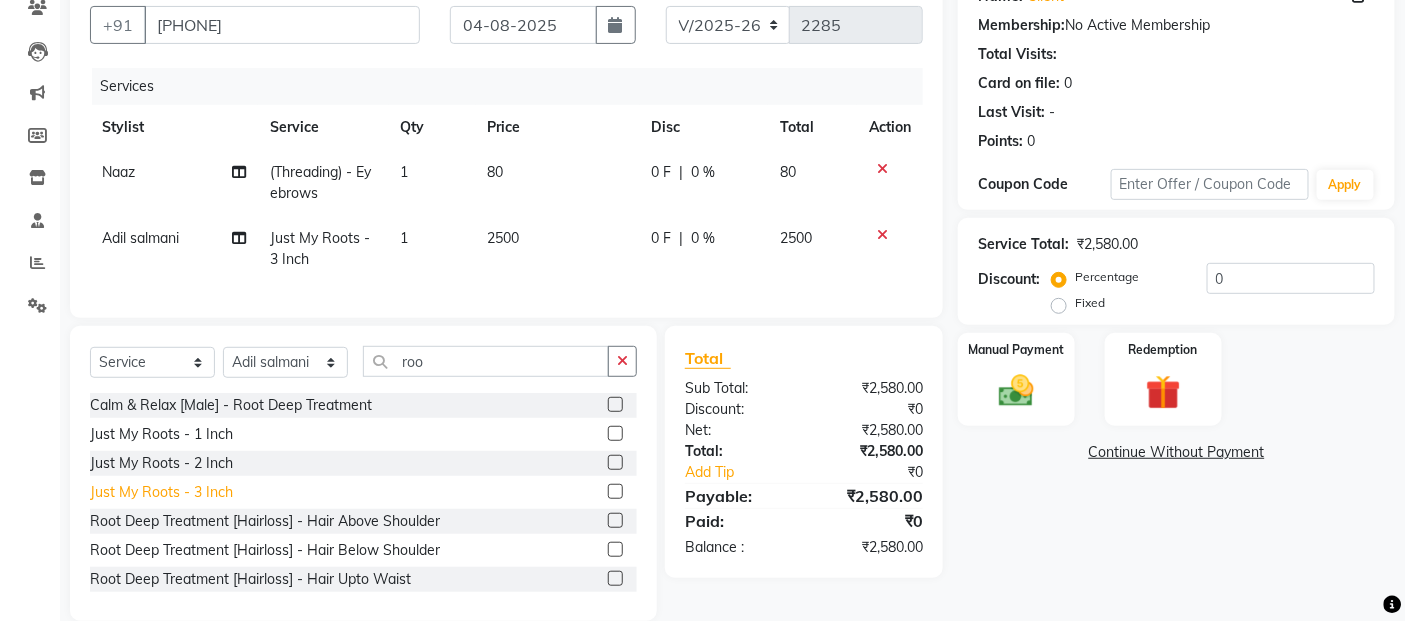 click on "Just My Roots - 3 Inch" 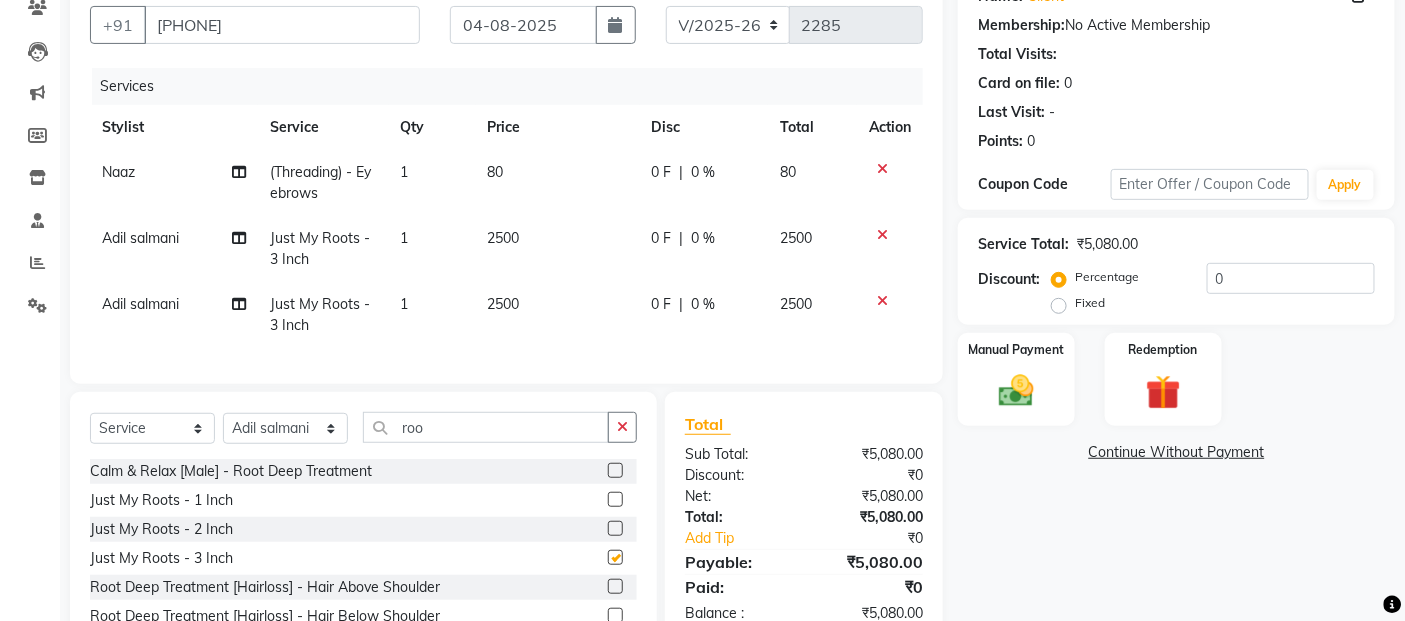 checkbox on "false" 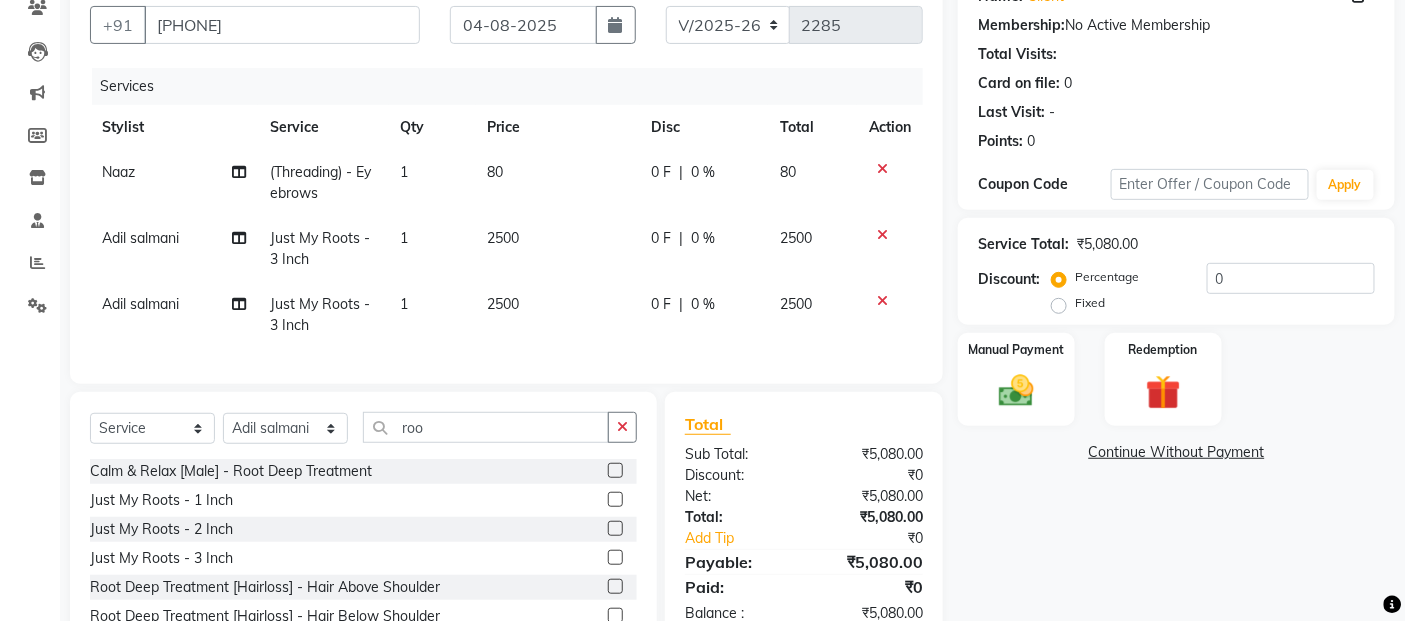 click on "2500" 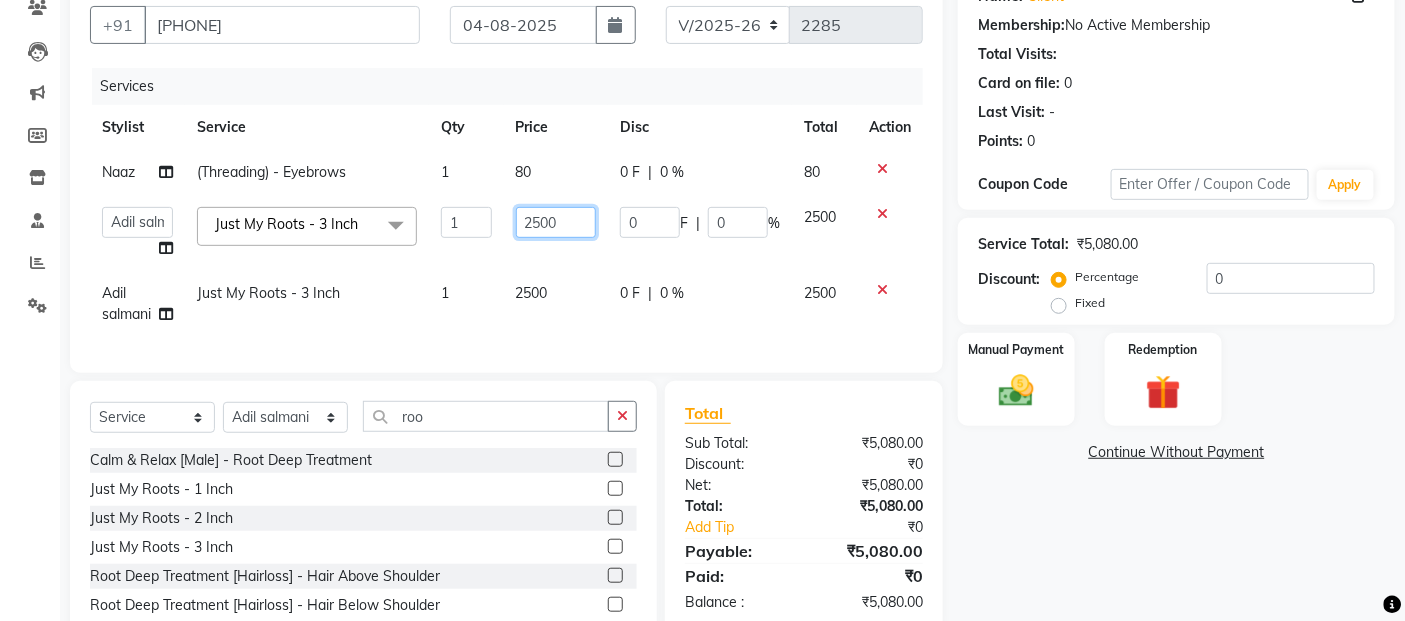 click on "2500" 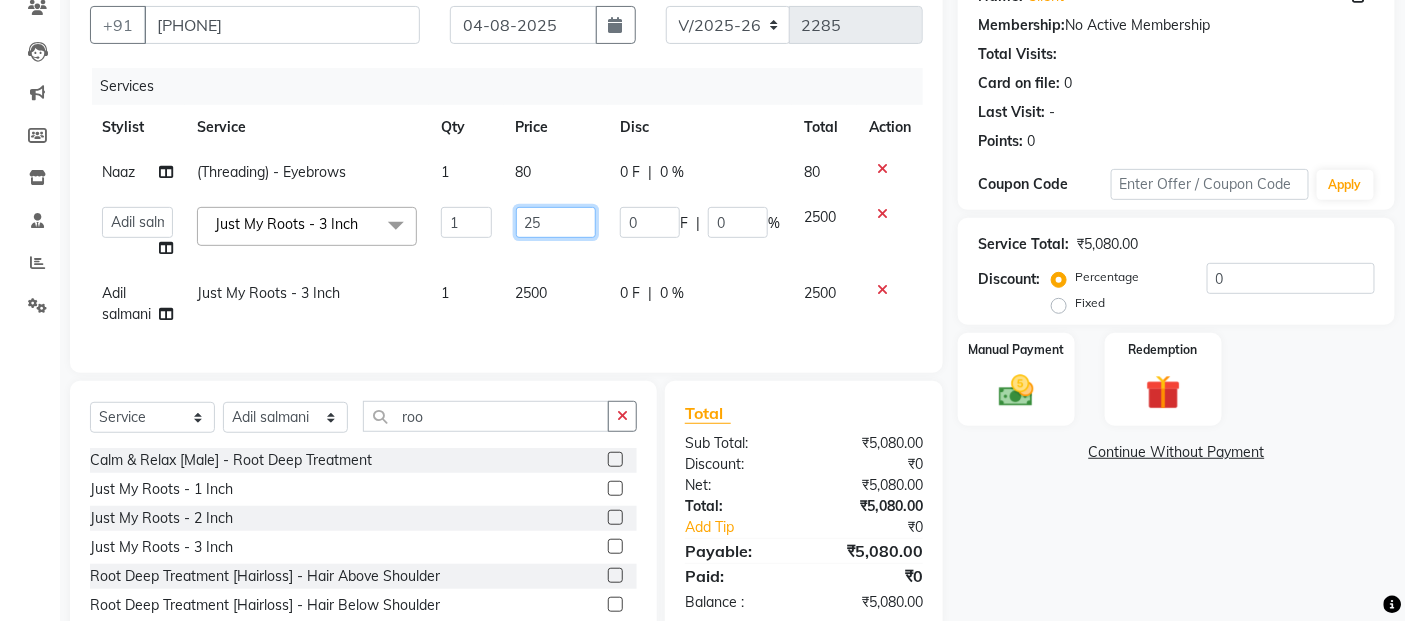 type on "2" 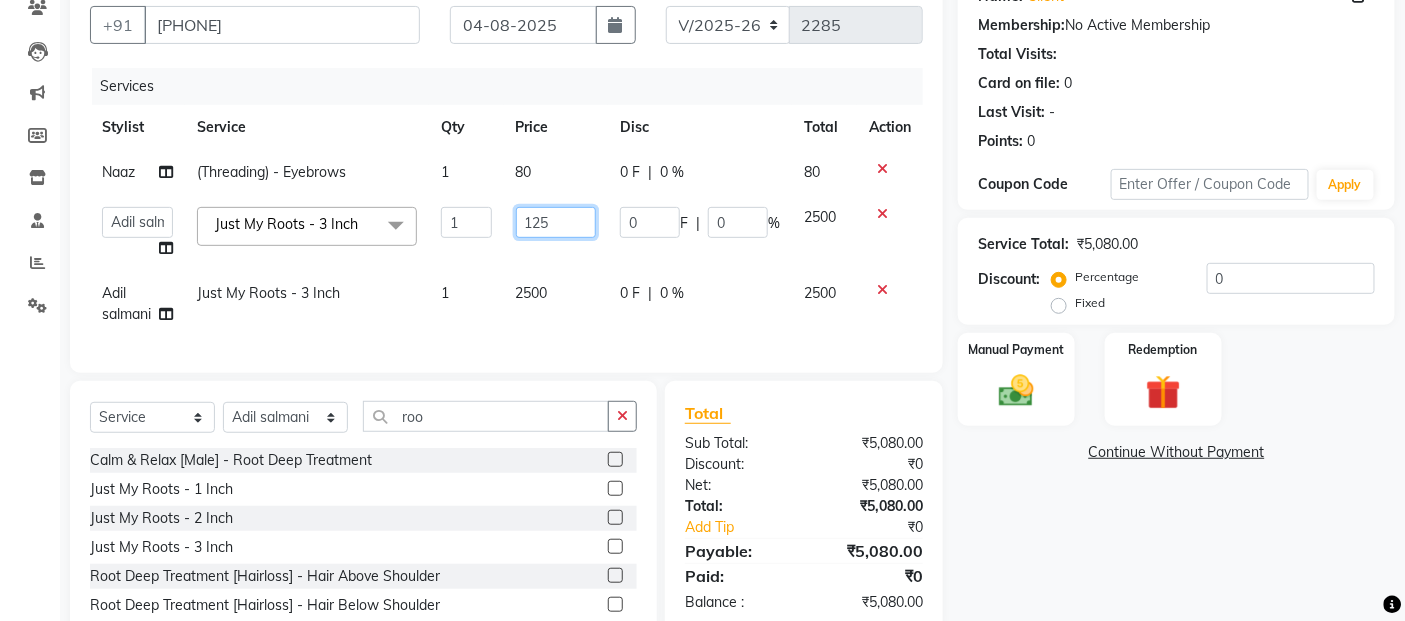type on "1250" 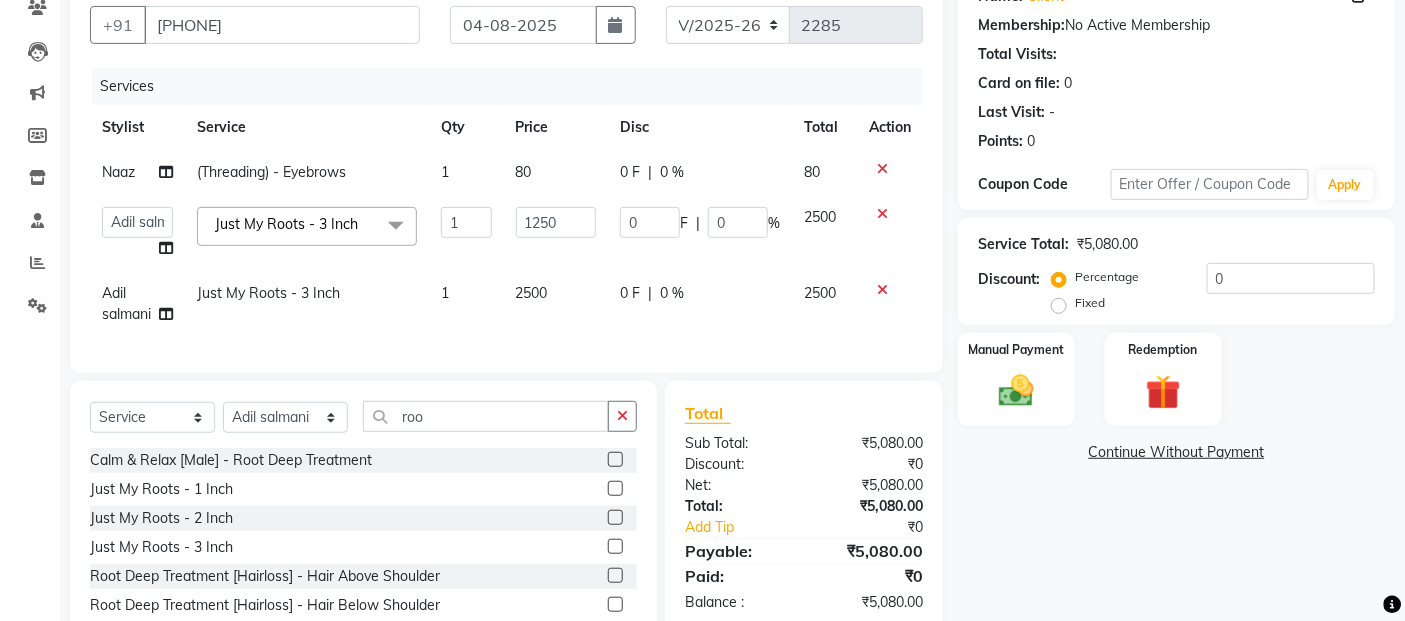 click on "Adil salmani" 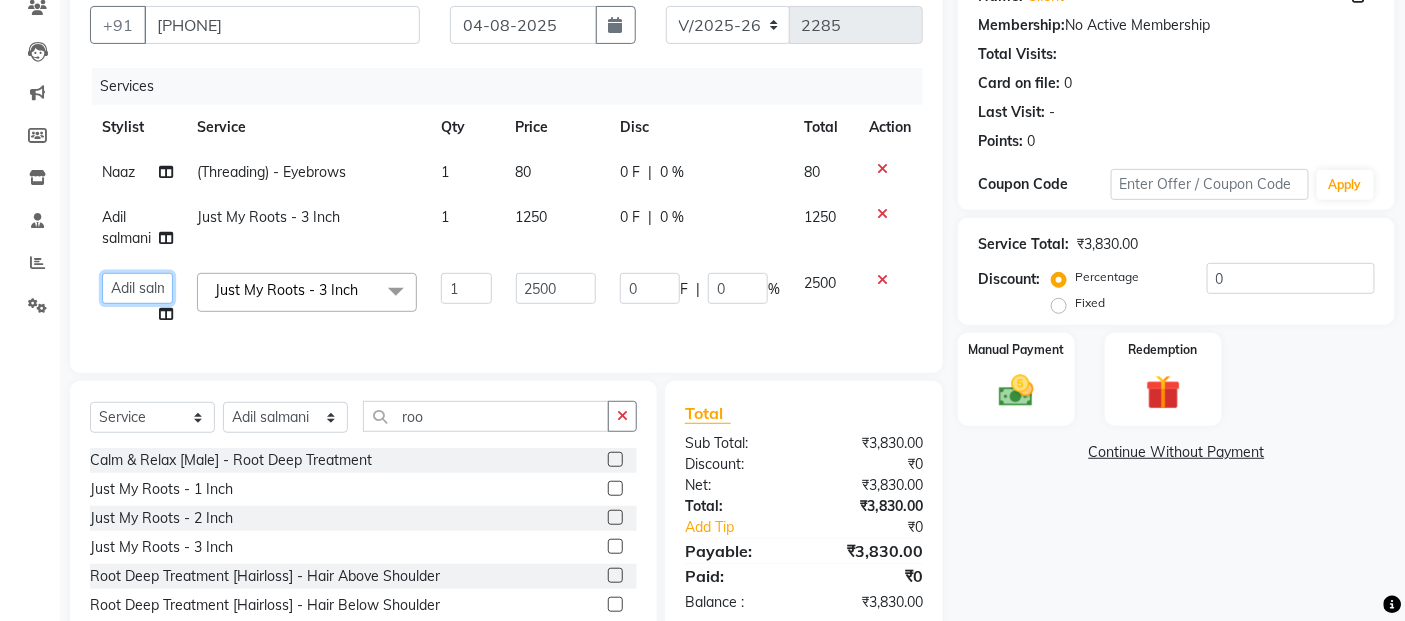 click on "[FIRST]   [FIRST] [LAST]   [FIRST]   [FIRST]   [FIRST]   [FIRST]   [FIRST]   [FIRST]   [FIRST]   [FIRST]   [FIRST]   [FIRST]   [FIRST]   [FIRST]   [FIRST]   [FIRST]   [FIRST]   [FIRST]" 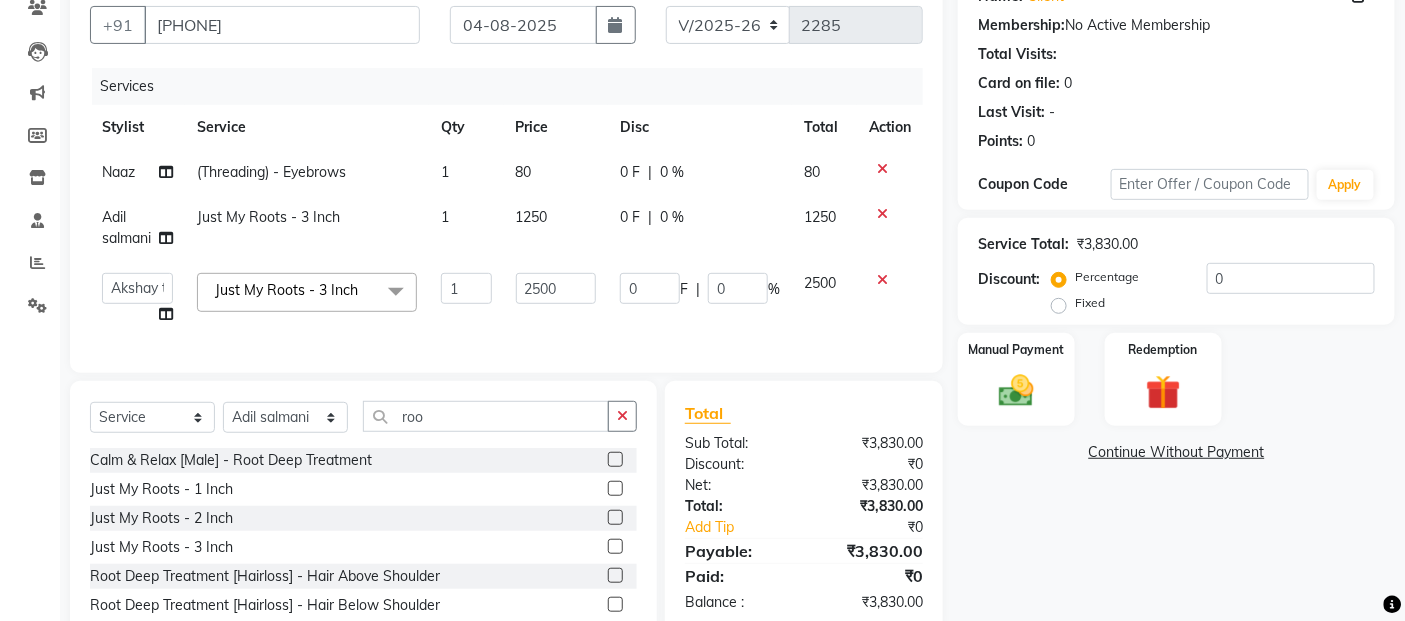 select on "32734" 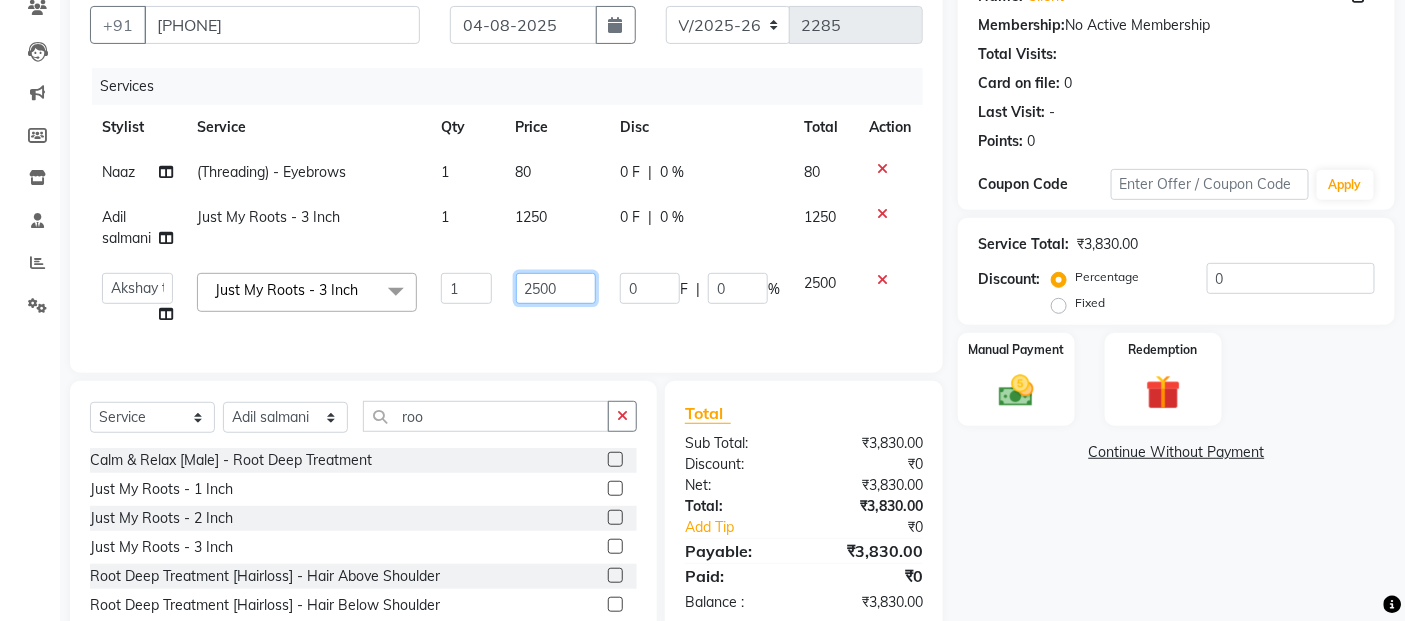 click on "2500" 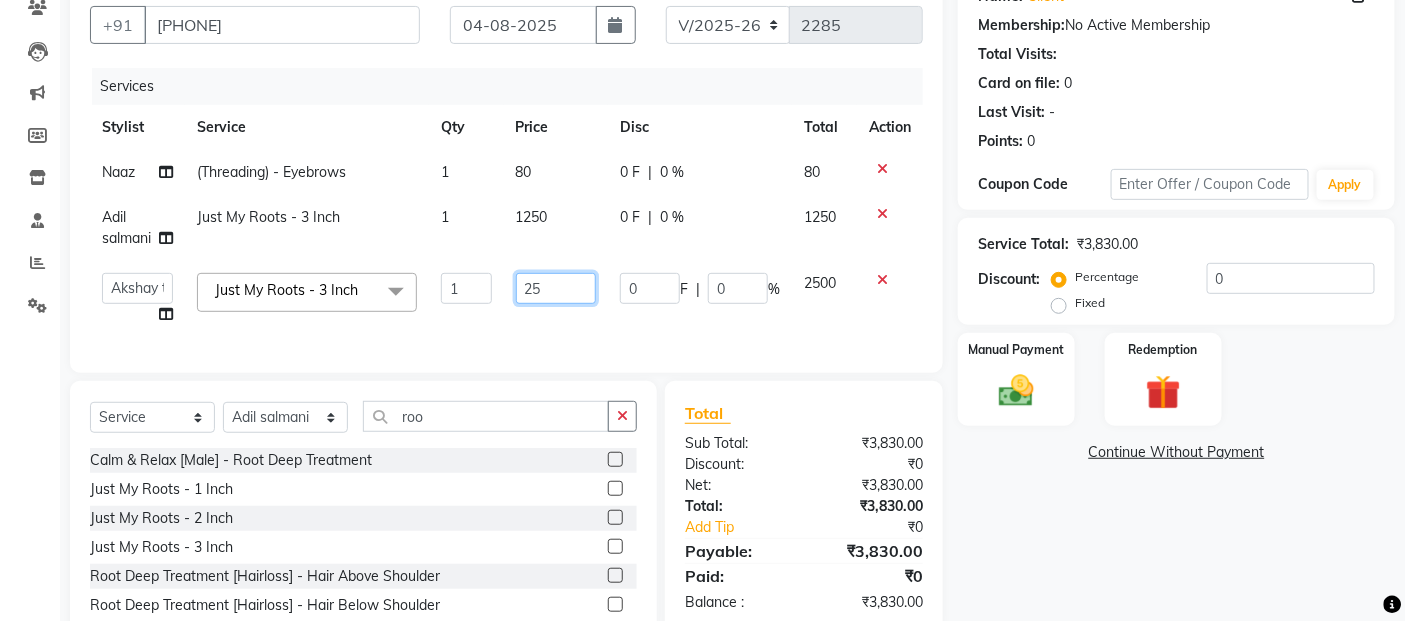 type on "2" 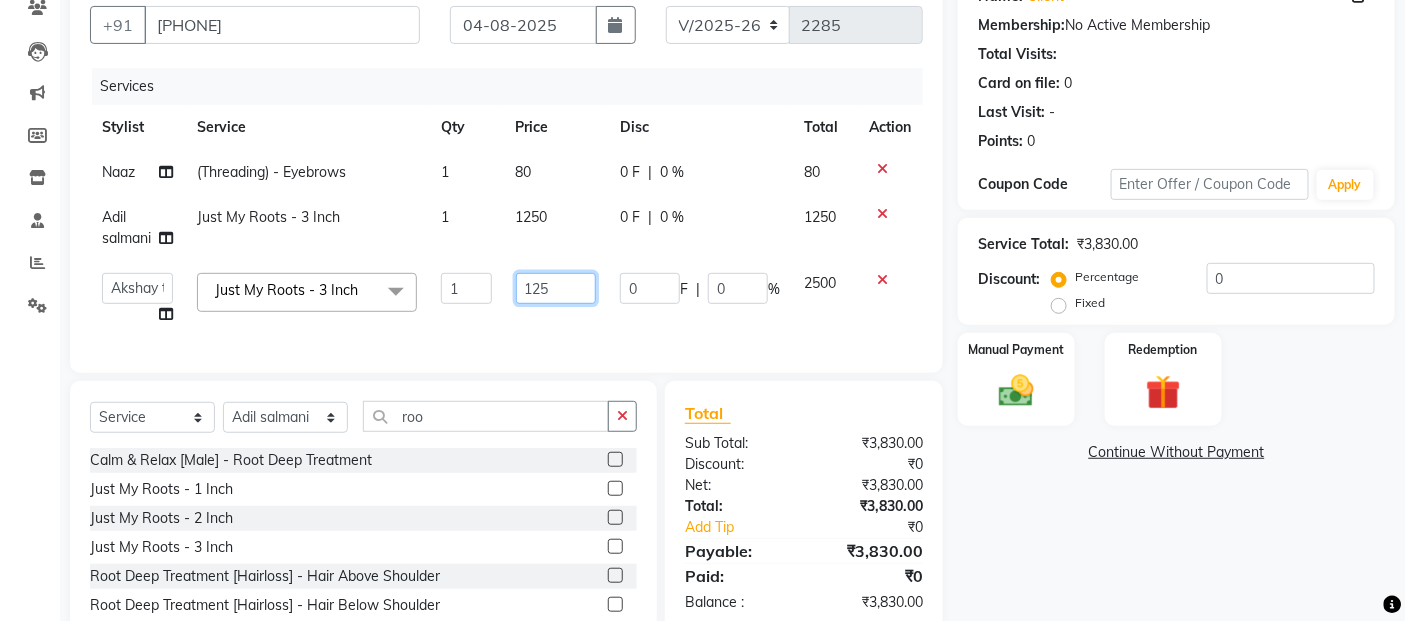 type on "1250" 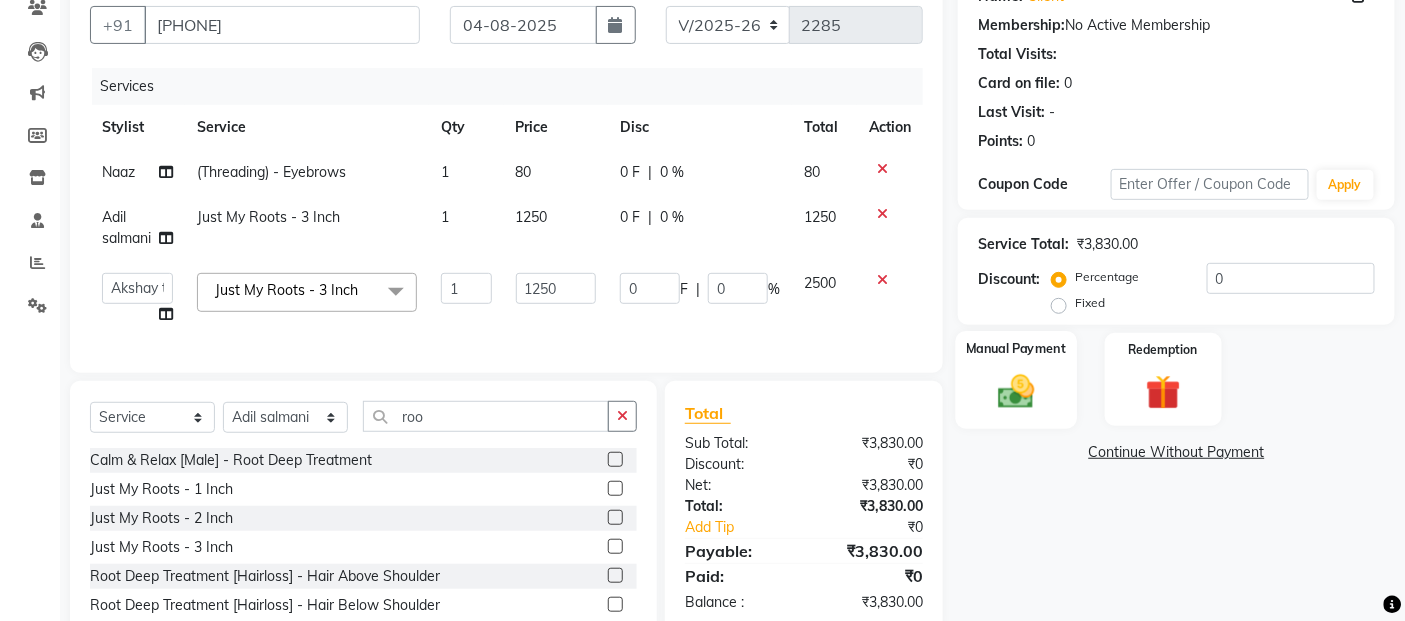 click 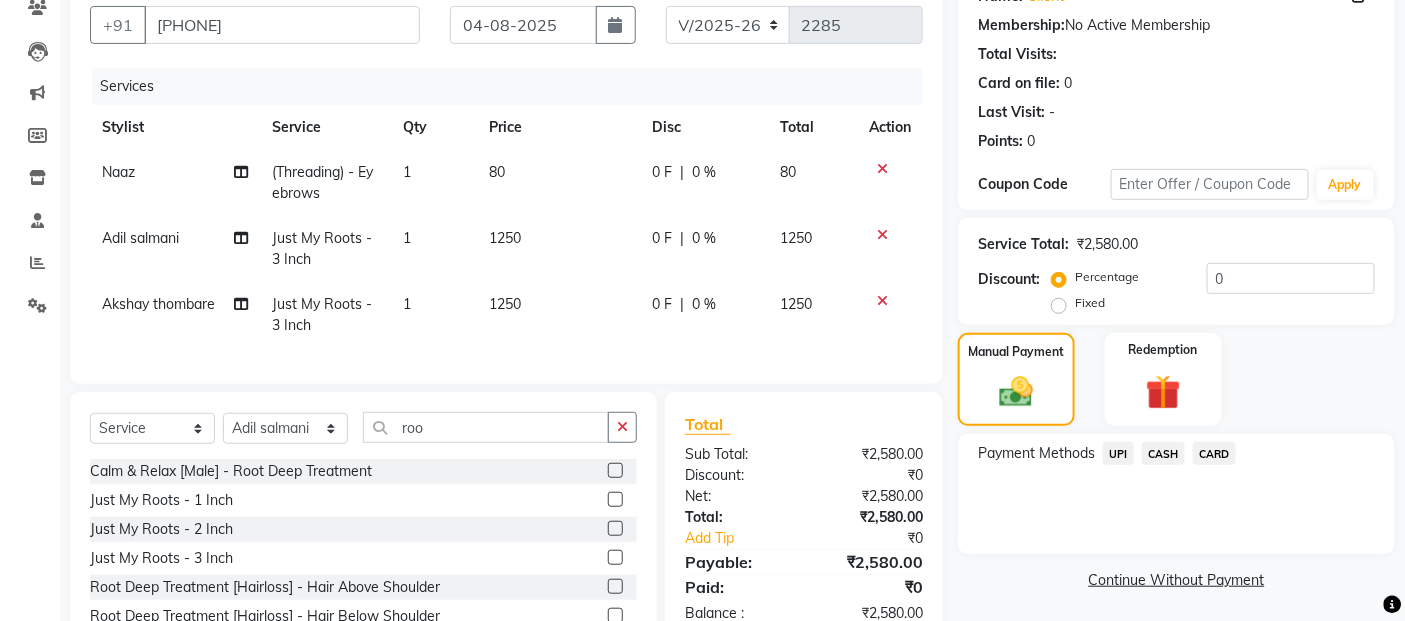 click on "UPI" 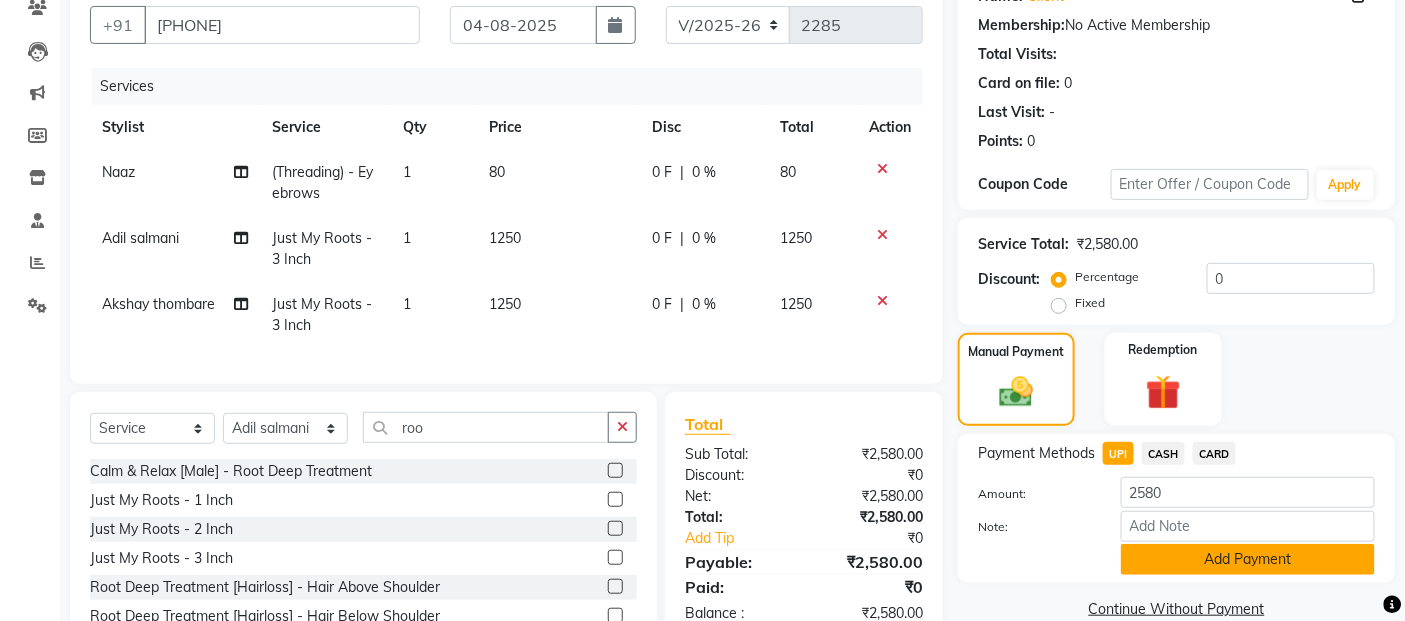 click on "Add Payment" 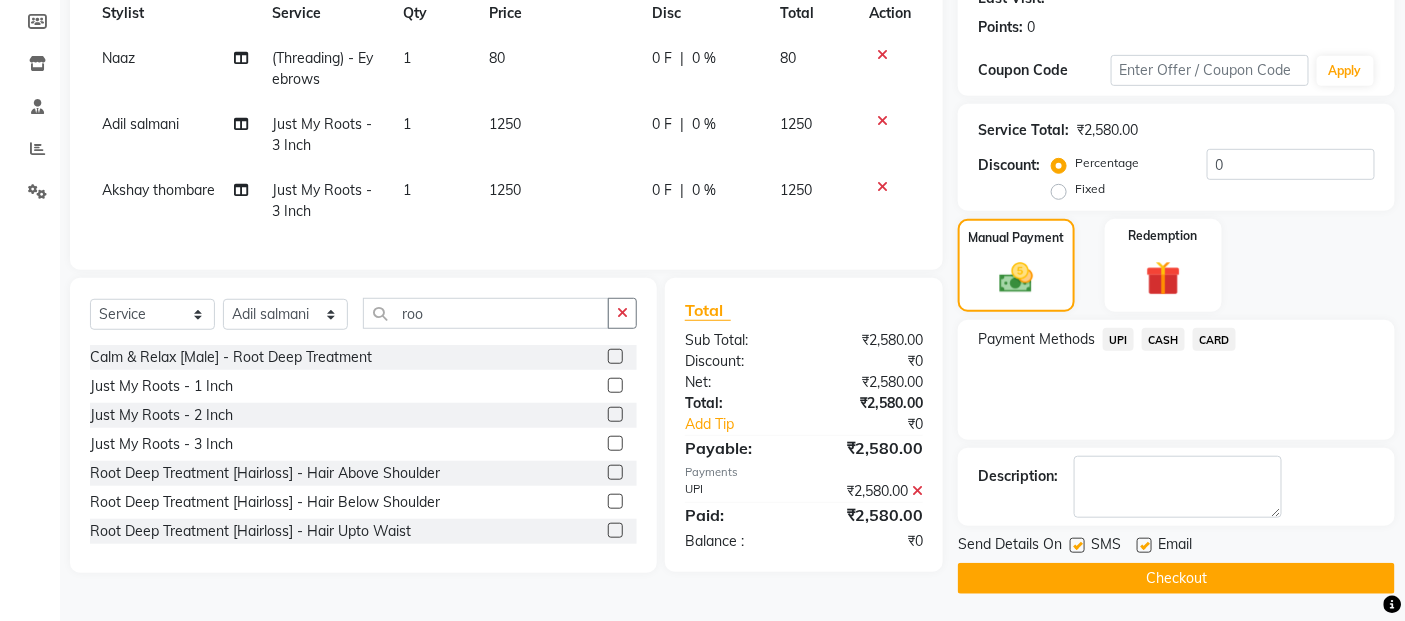 scroll, scrollTop: 297, scrollLeft: 0, axis: vertical 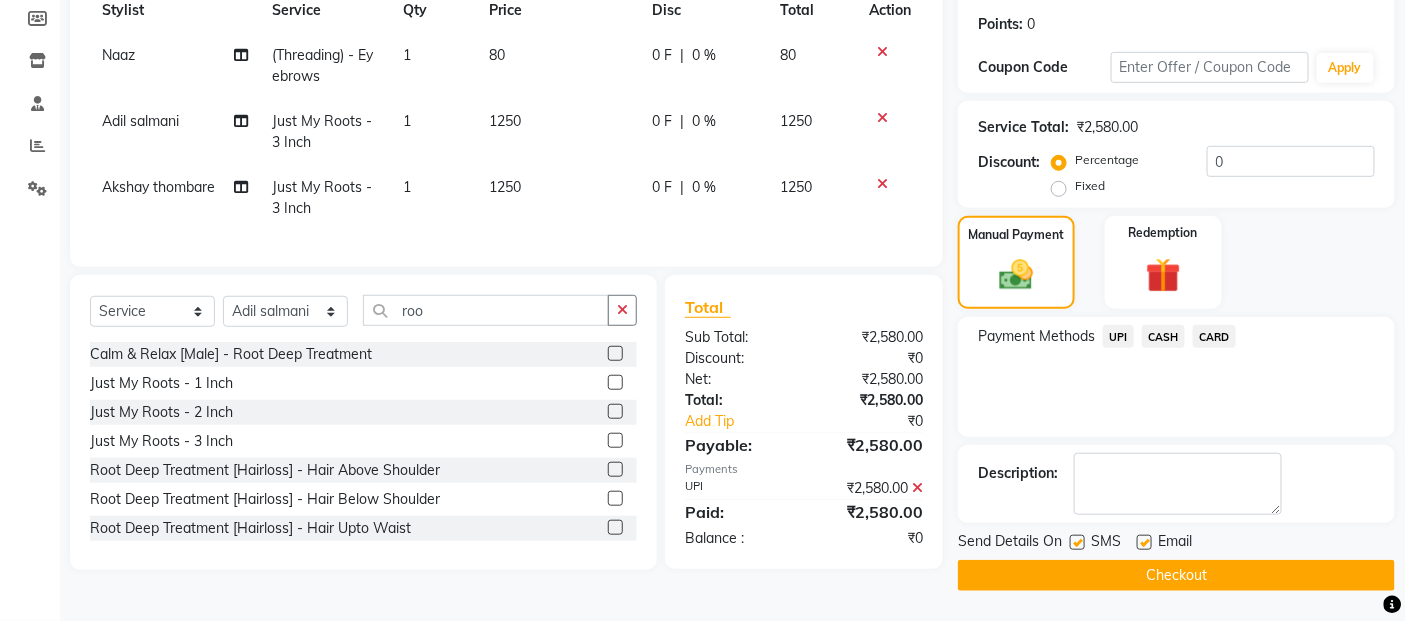 click on "Checkout" 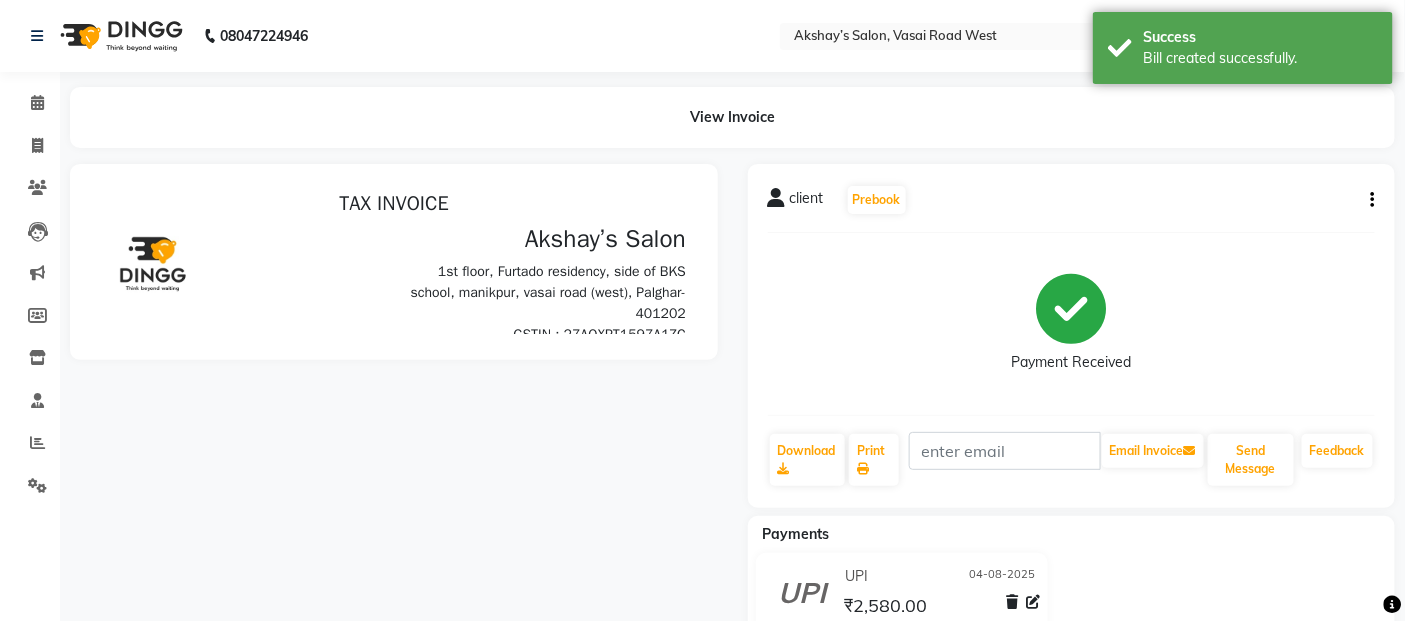 scroll, scrollTop: 0, scrollLeft: 0, axis: both 